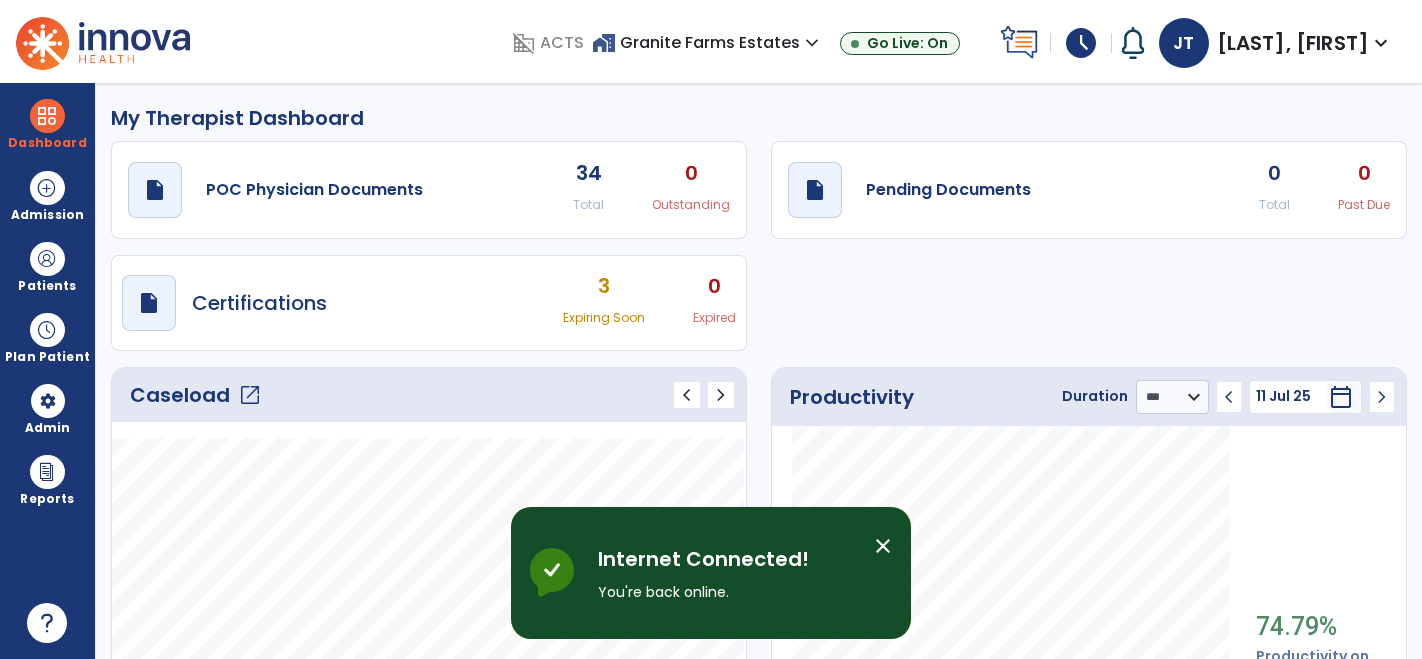 select on "***" 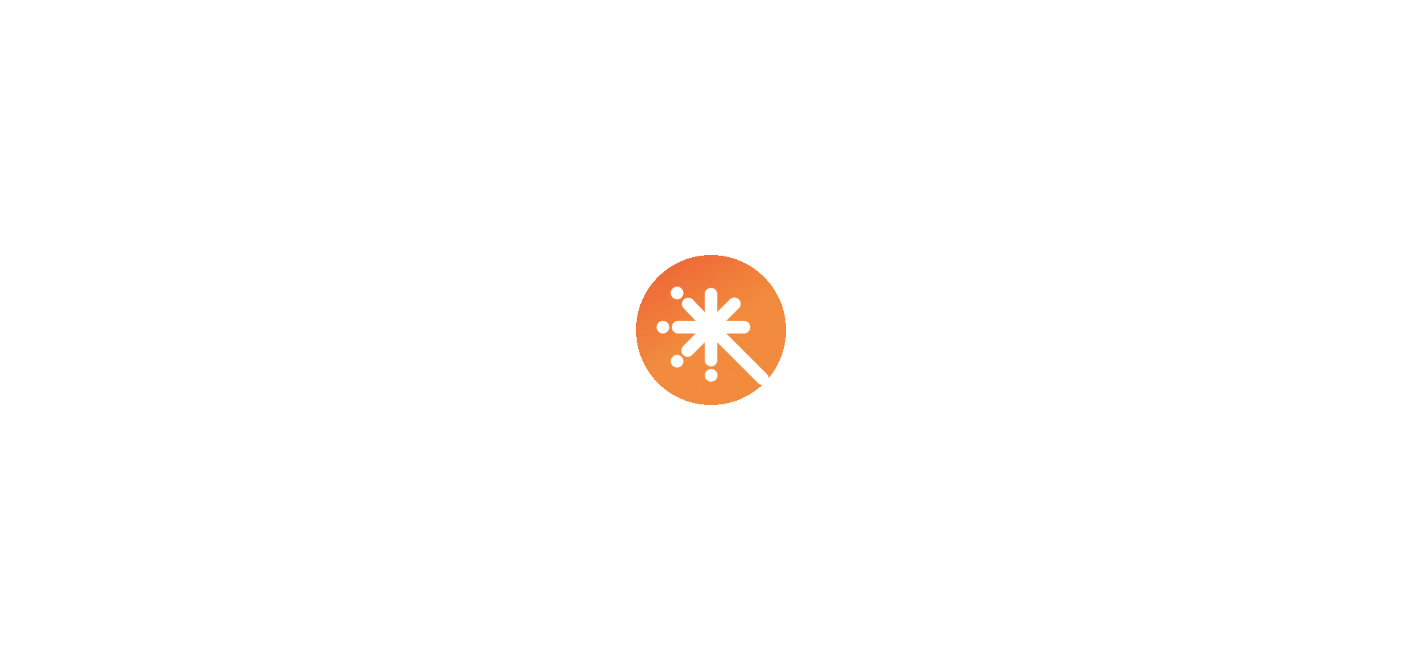 scroll, scrollTop: 0, scrollLeft: 0, axis: both 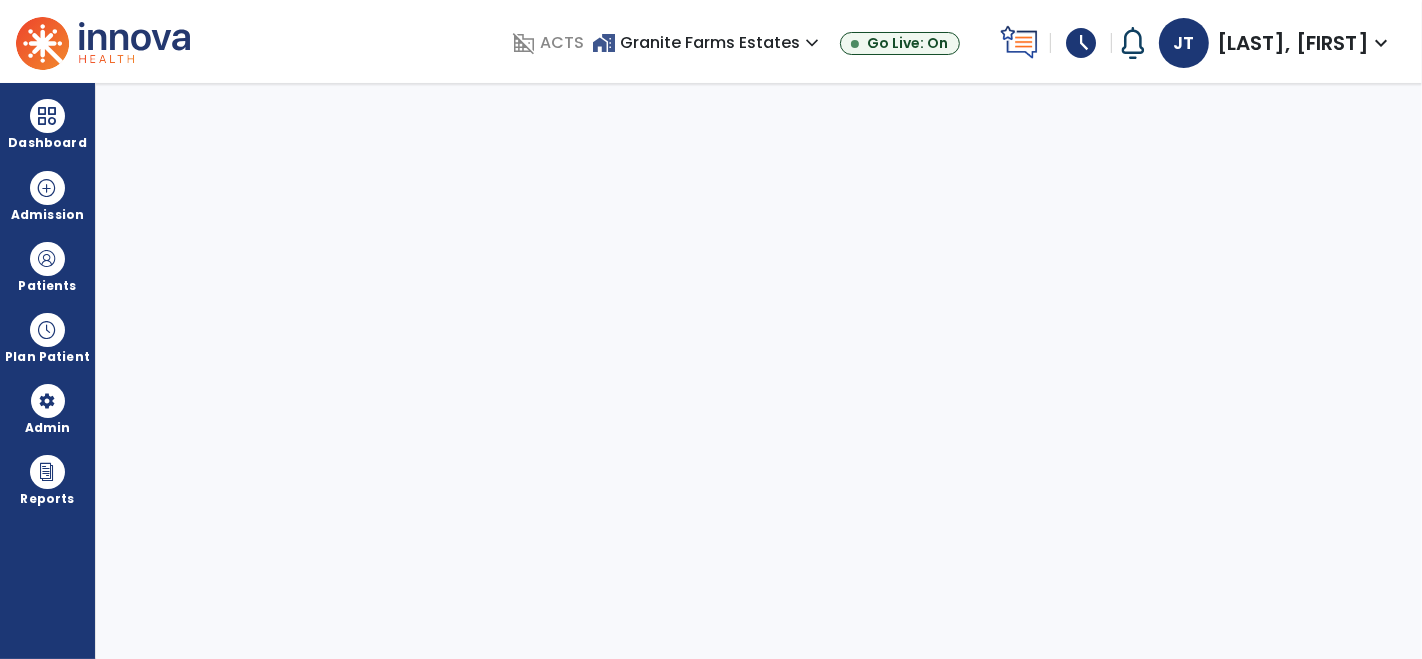select on "****" 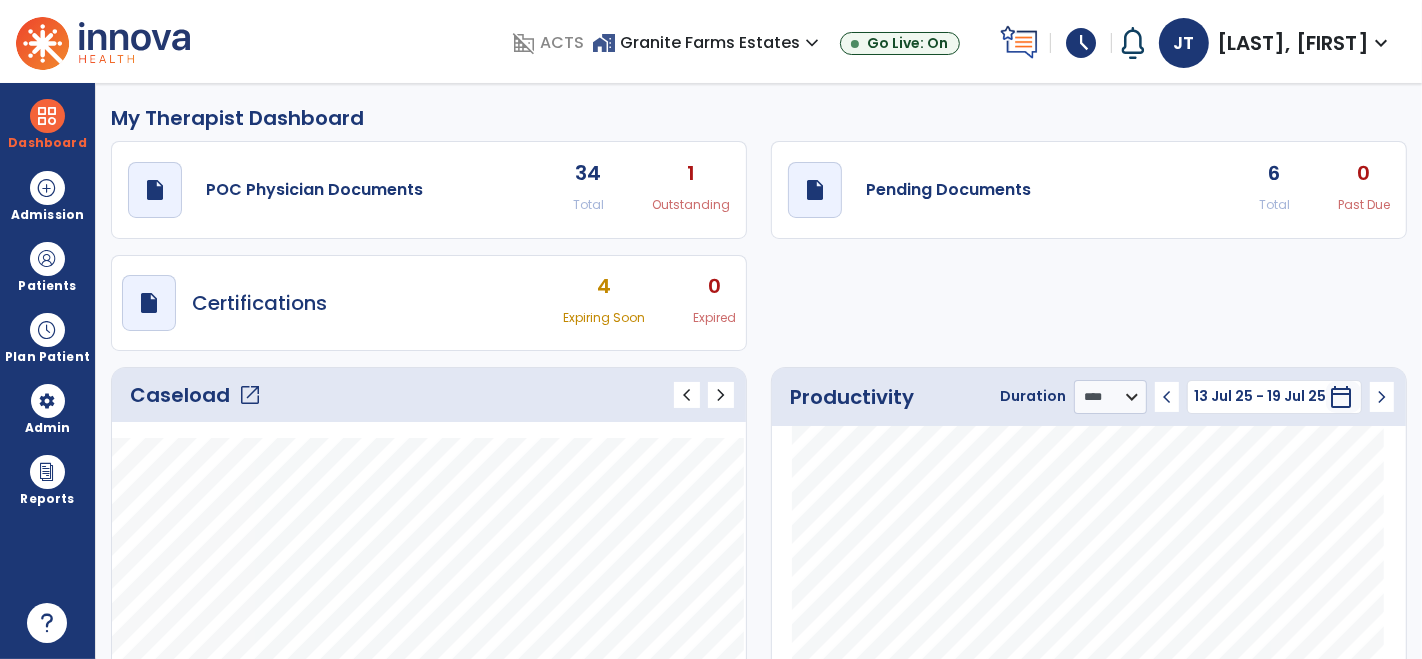 click on "schedule" at bounding box center [1081, 43] 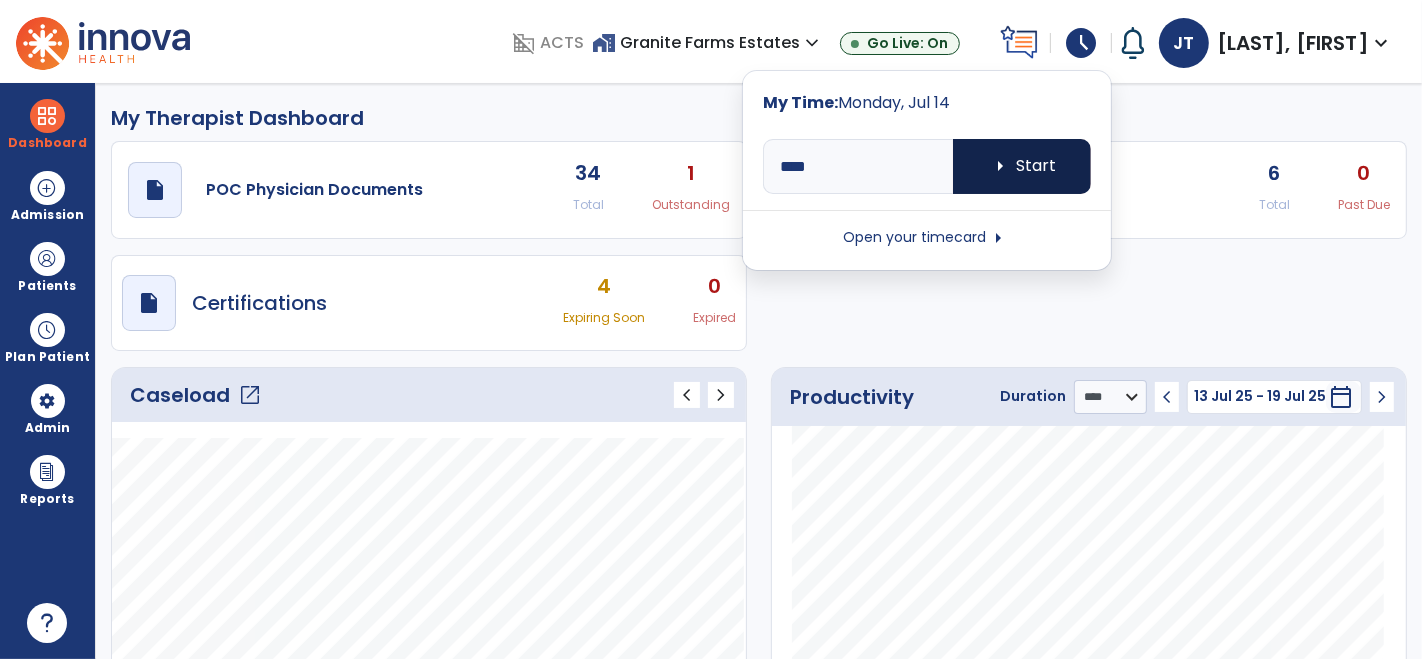 click on "arrow_right  Start" at bounding box center (1022, 166) 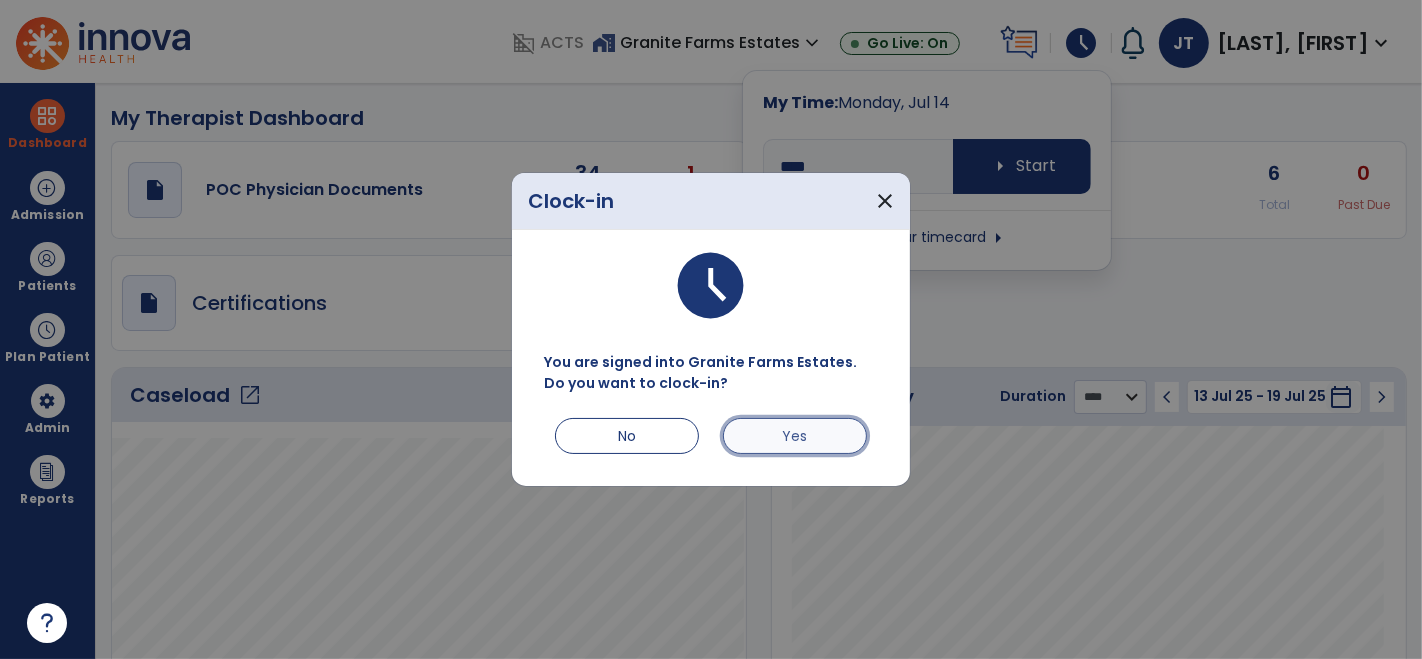 click on "Yes" at bounding box center [795, 436] 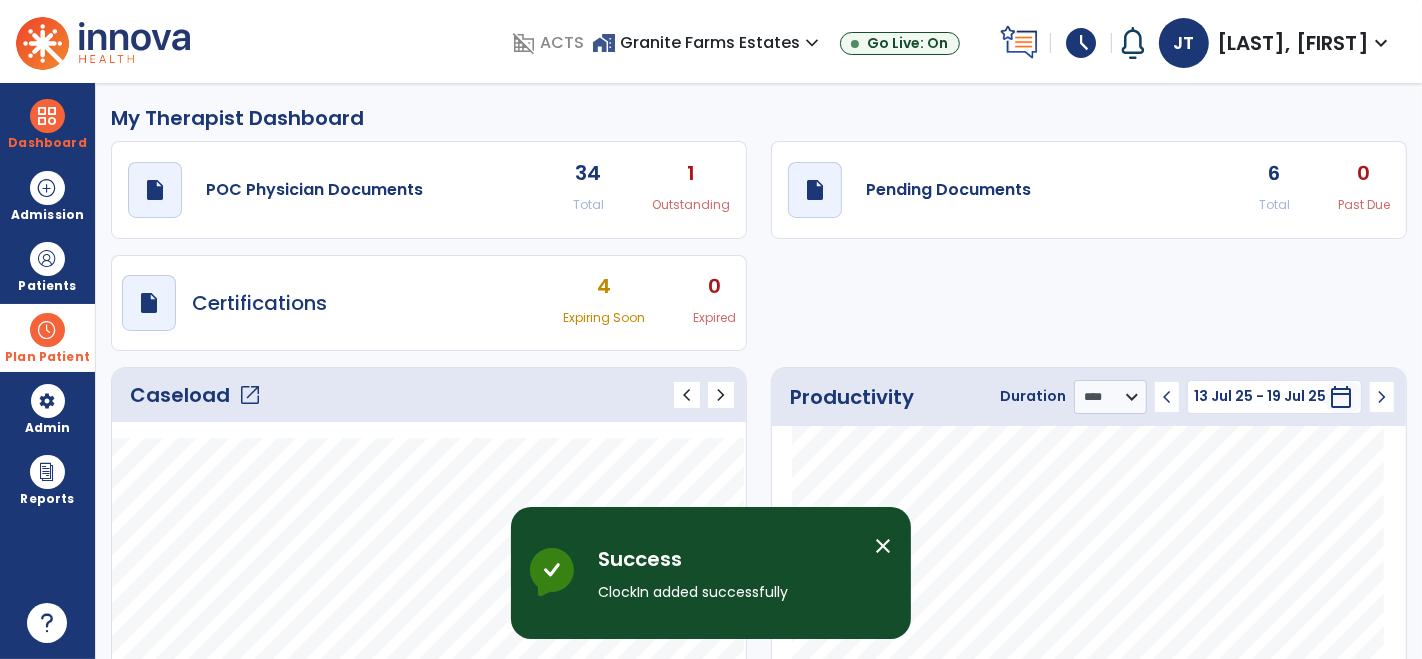 click on "Plan Patient" at bounding box center [47, 266] 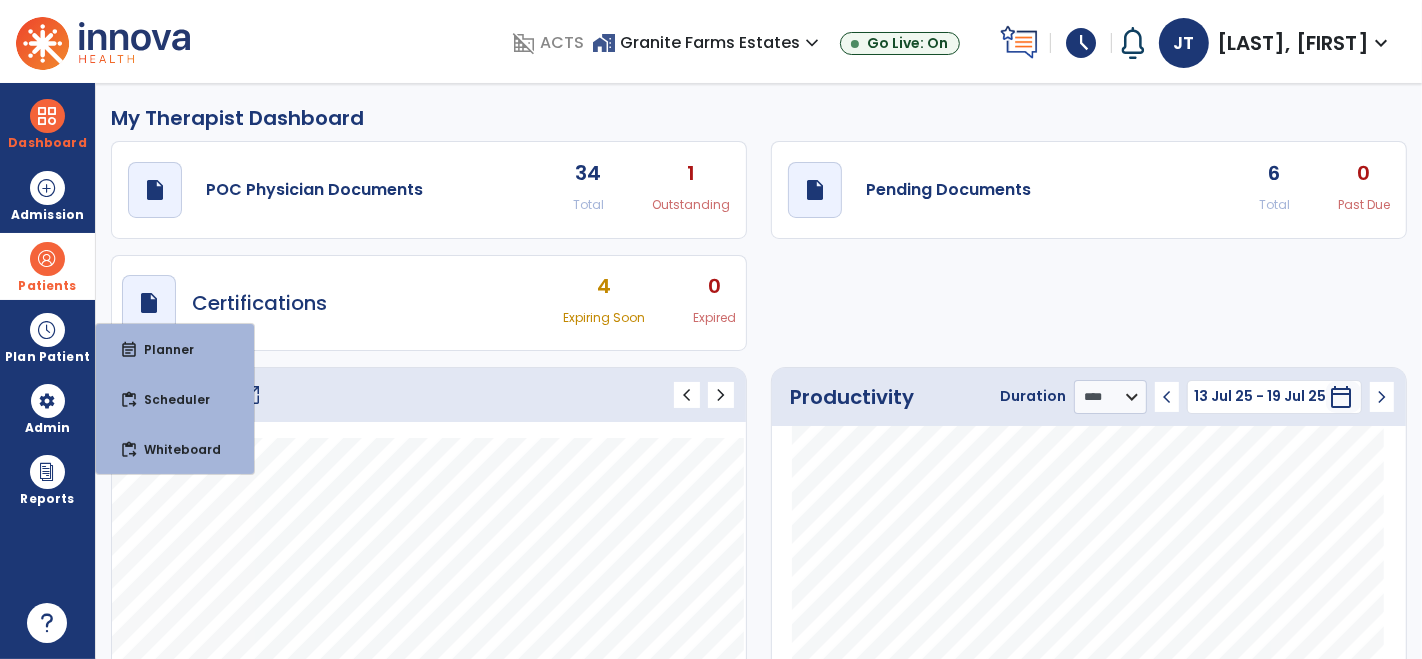 click at bounding box center (47, 259) 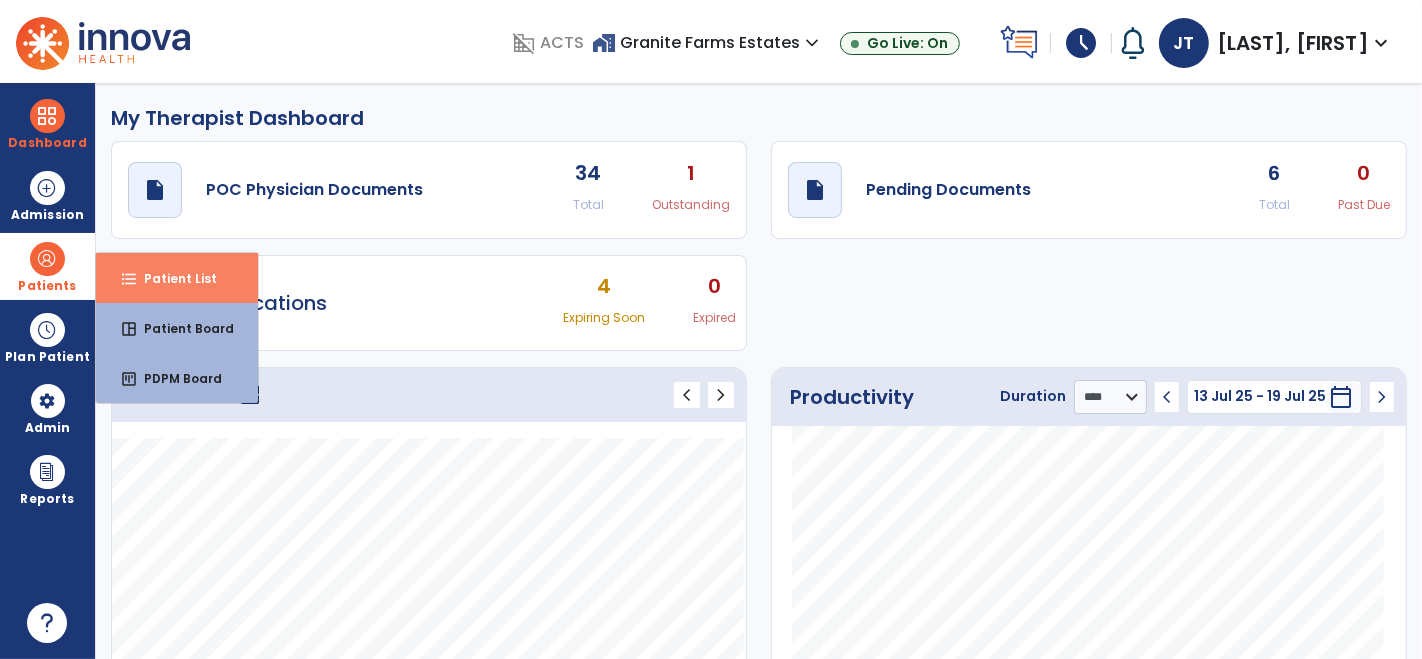 click on "format_list_bulleted  Patient List" at bounding box center (177, 278) 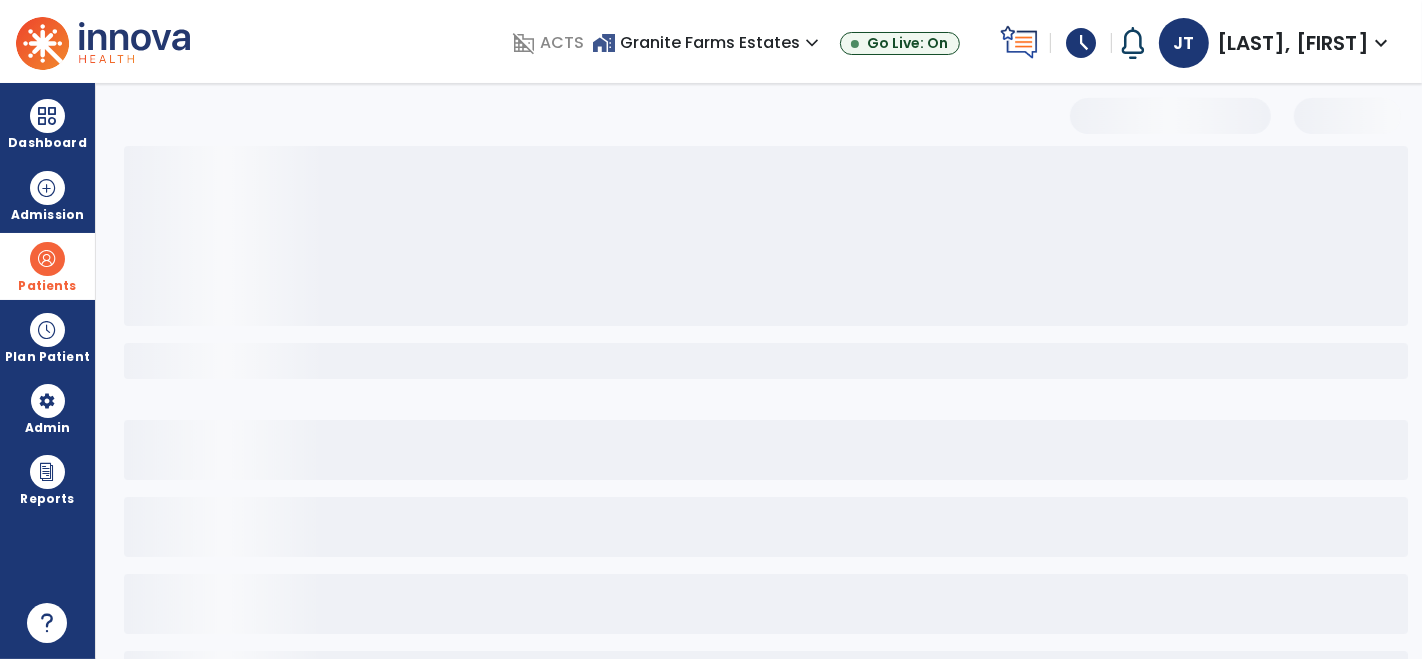 select on "***" 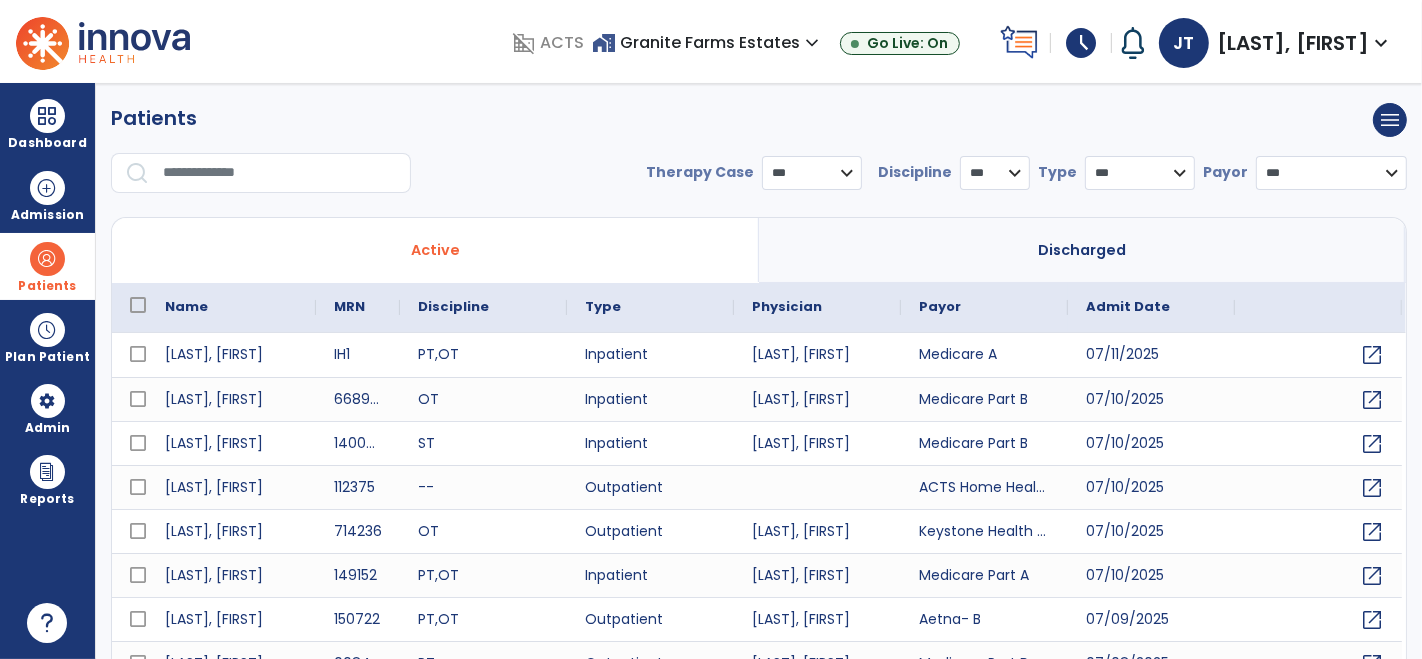 click at bounding box center [280, 173] 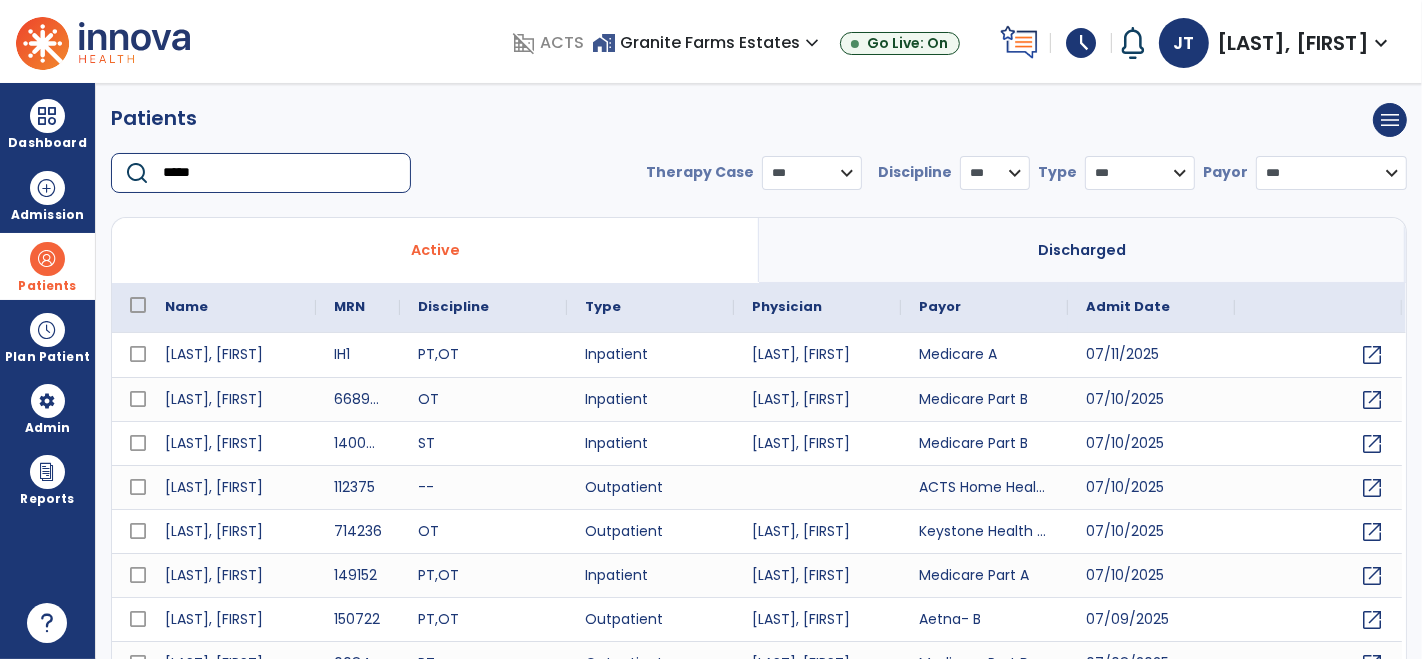 type on "******" 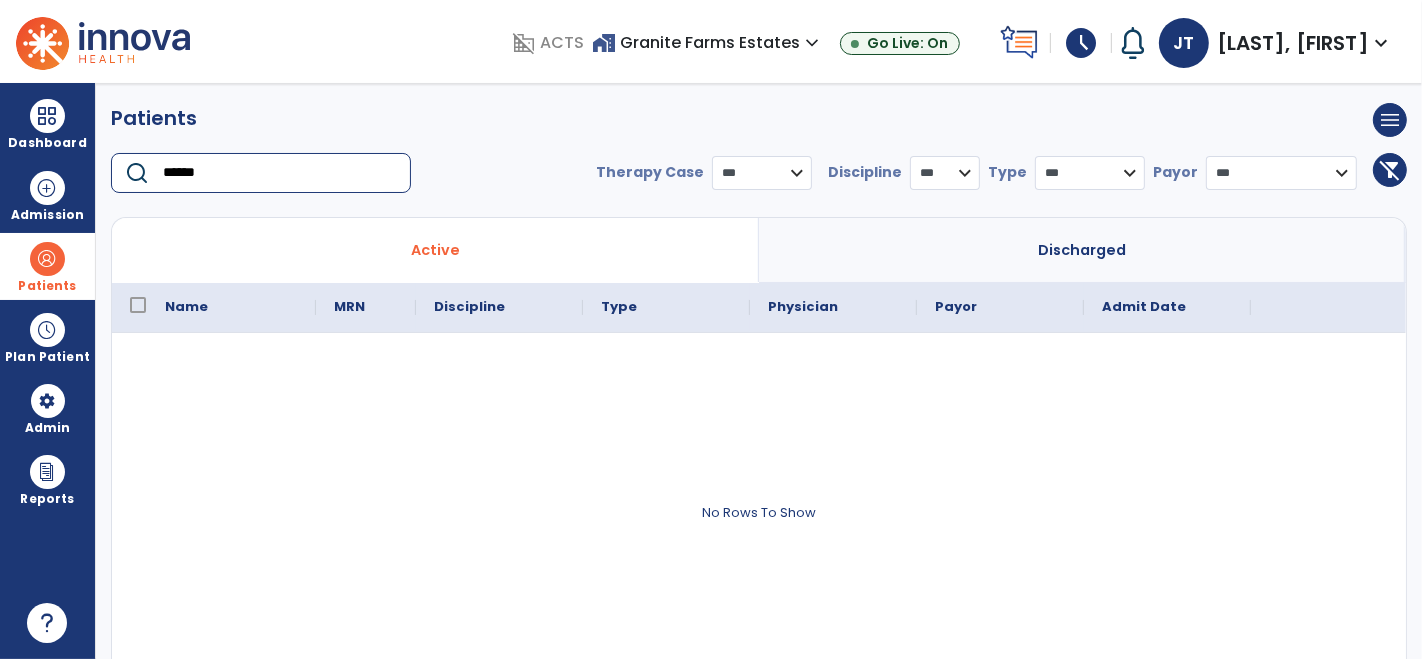 click on "******" at bounding box center [280, 173] 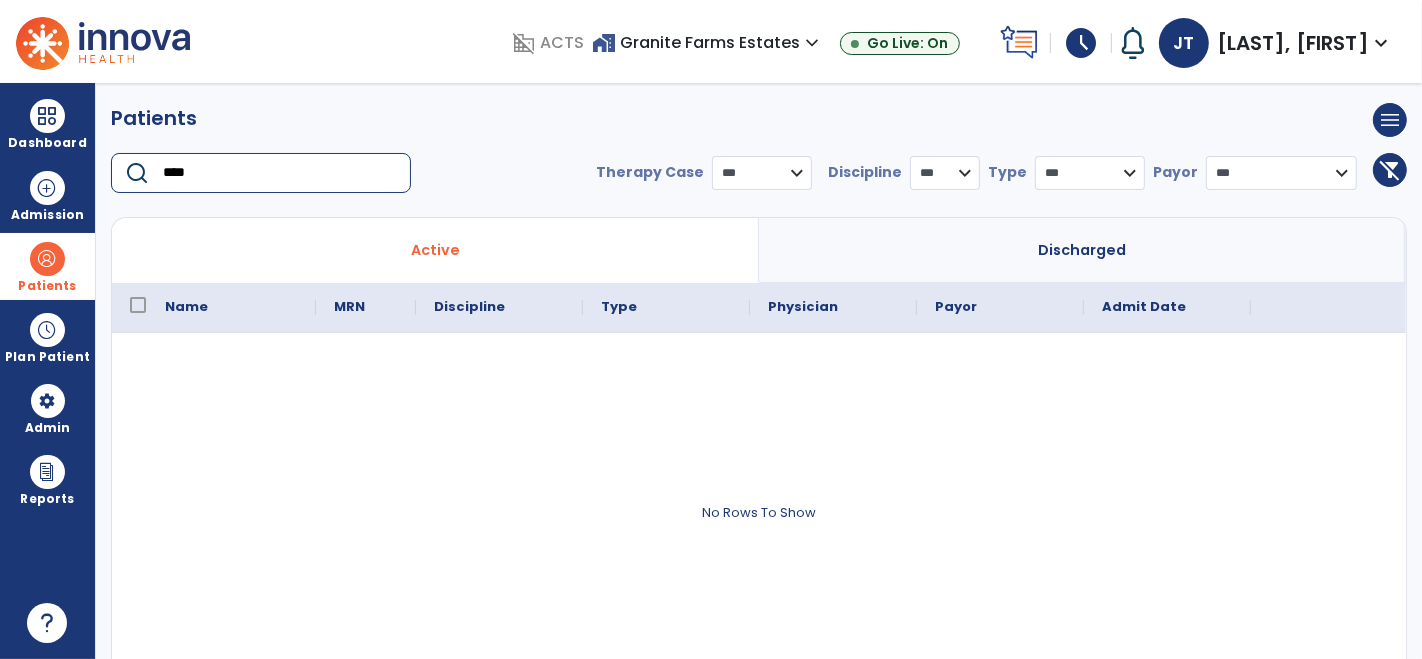 type on "*****" 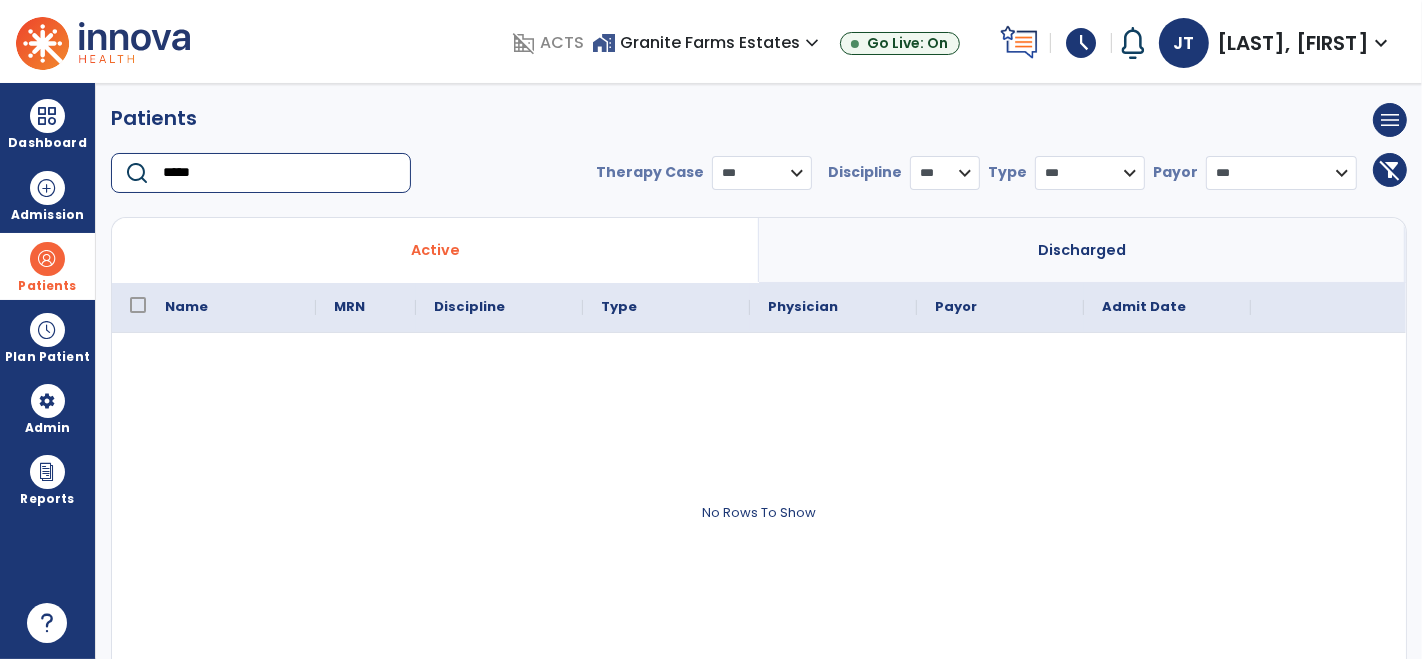 click on "*****" at bounding box center [280, 173] 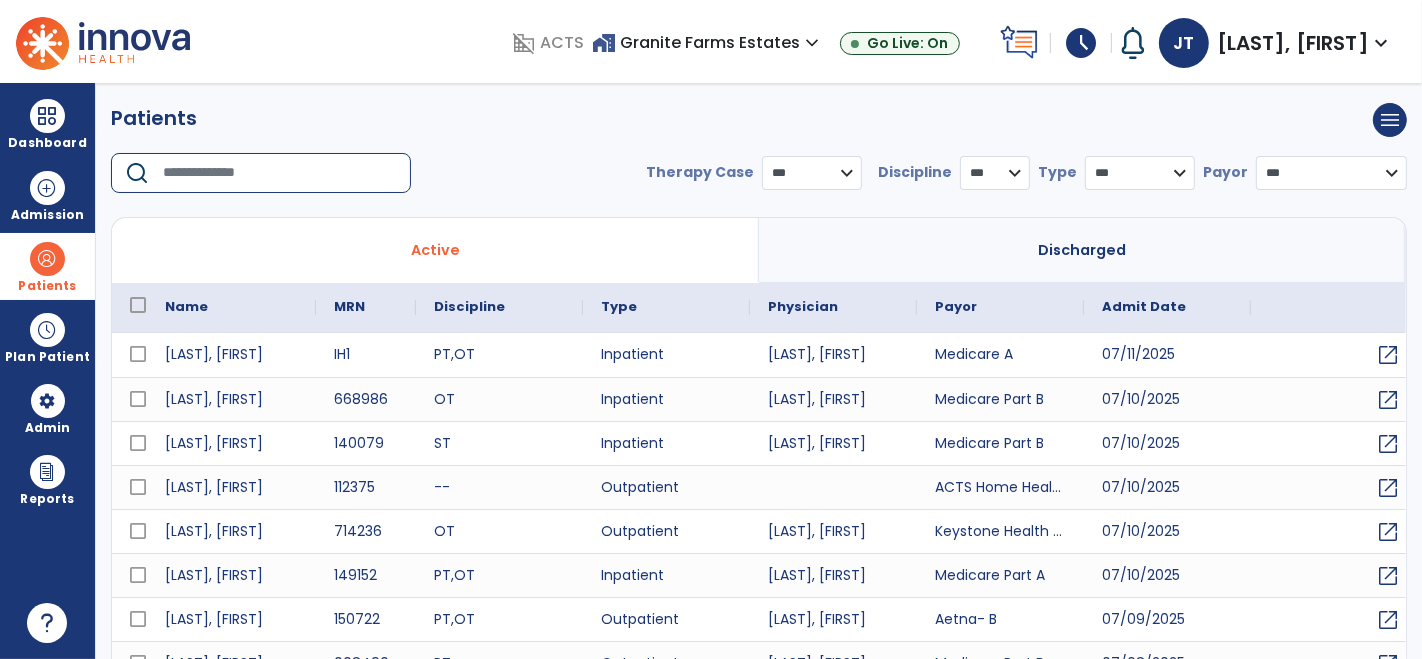 click on "Discharged" at bounding box center (1082, 250) 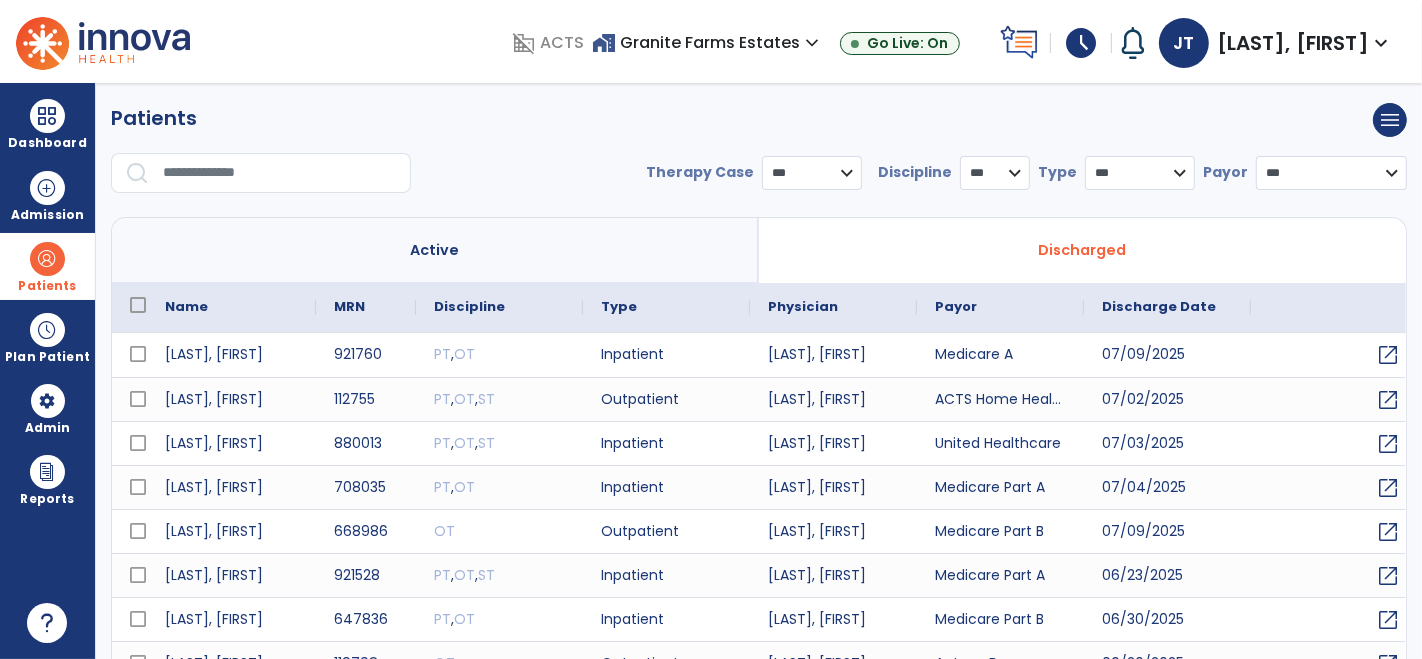 click at bounding box center (280, 173) 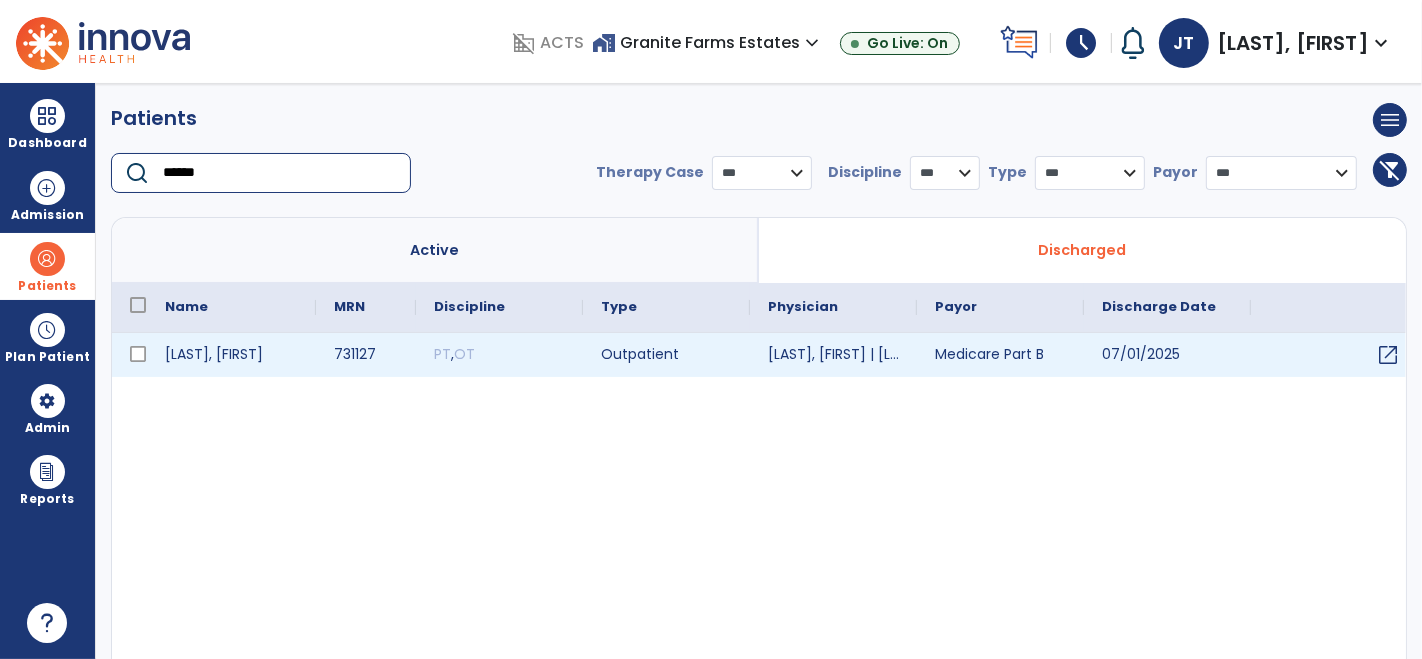 type on "******" 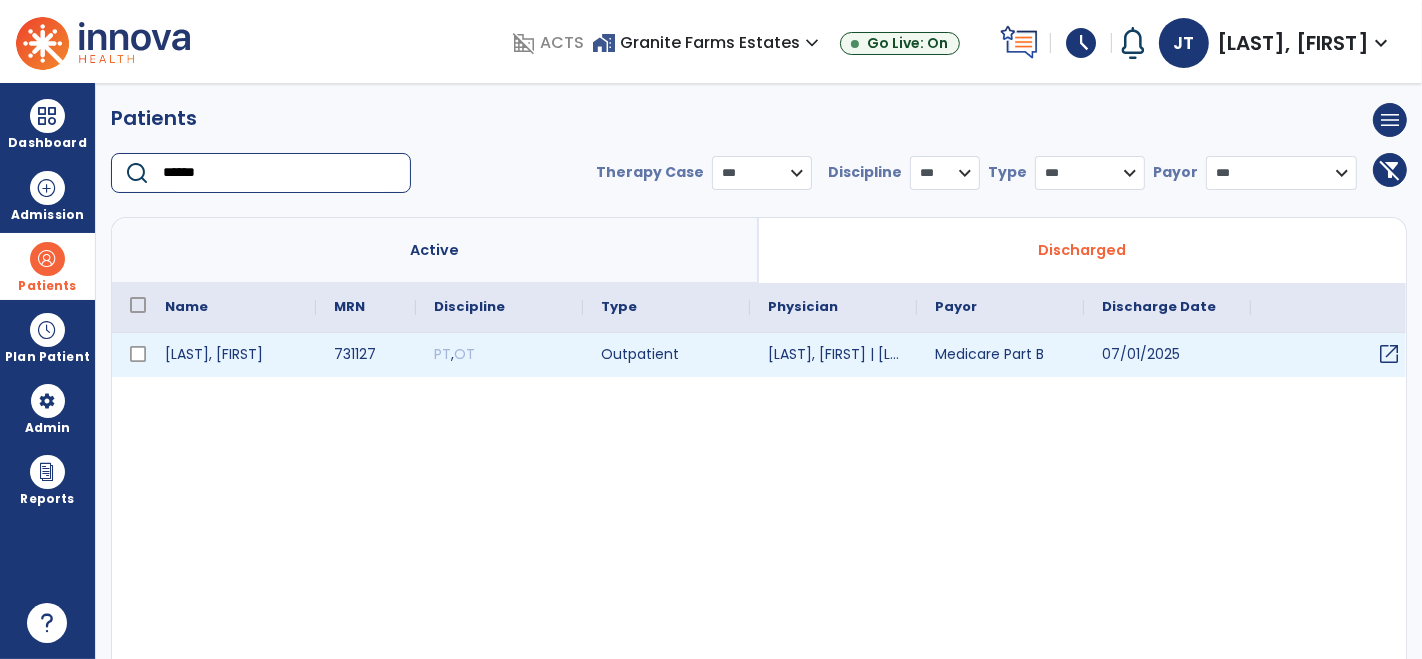 click on "open_in_new" at bounding box center (1389, 354) 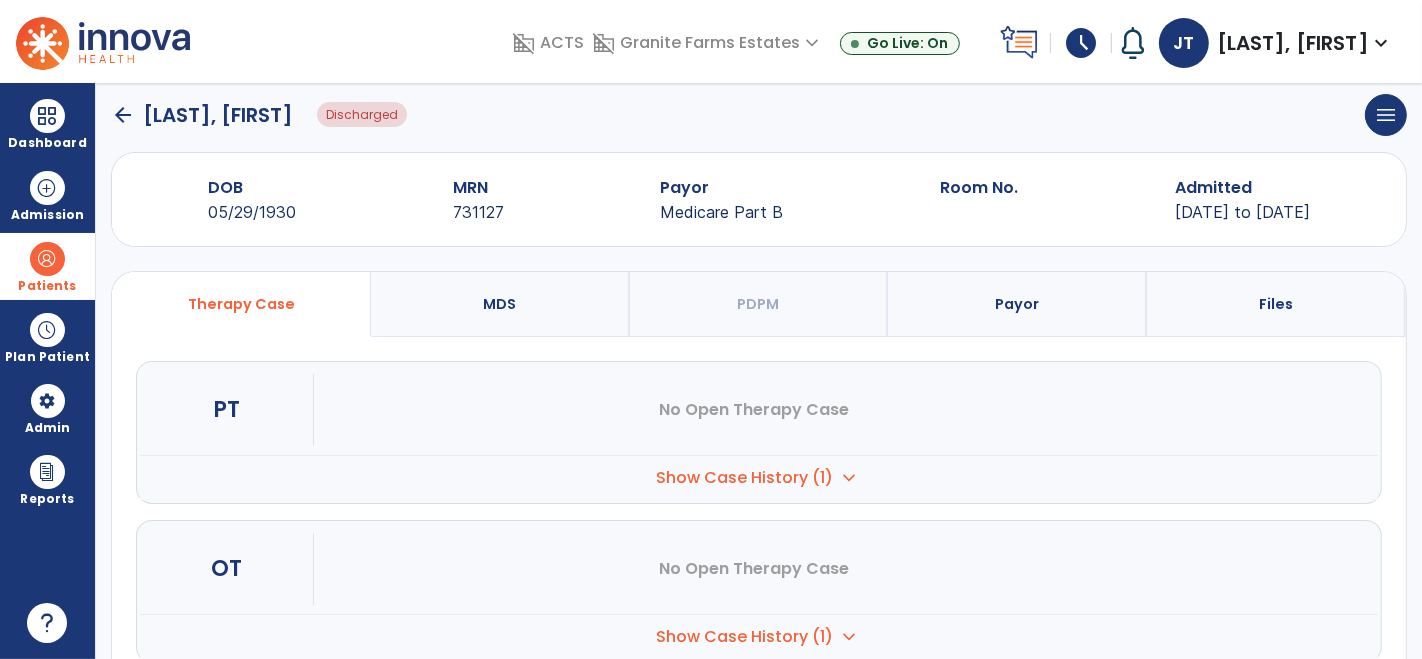scroll, scrollTop: 0, scrollLeft: 0, axis: both 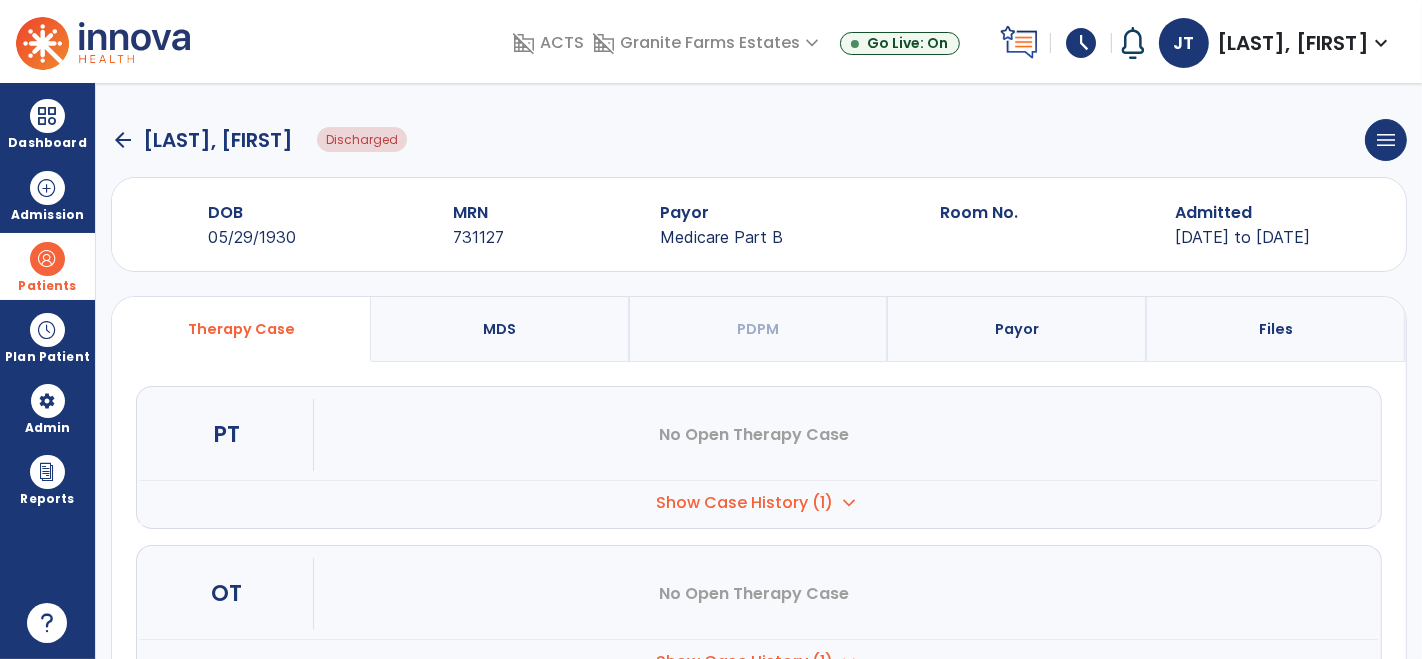 click on "arrow_back   Gaboriault, Alcide  Discharged  menu   Edit Admission   View OBRA Report   Discharge Patient   Undo Discharge Patient" 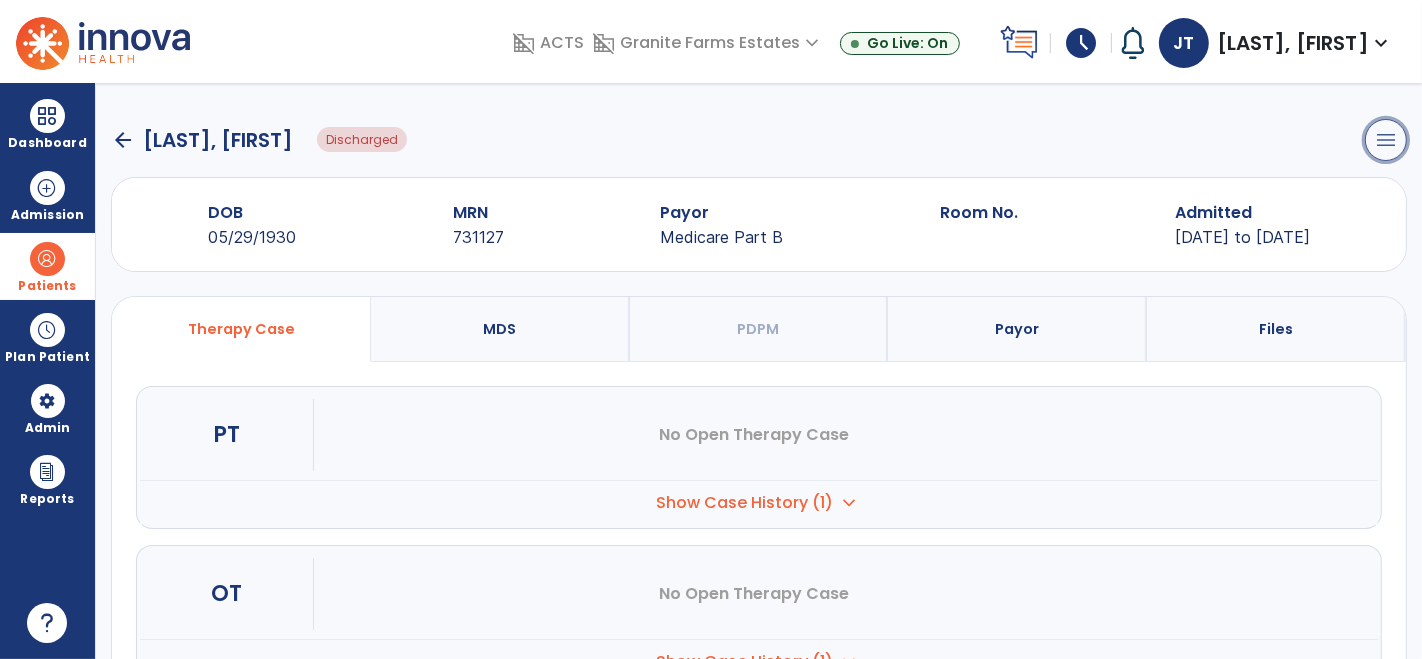 click on "menu" at bounding box center (1386, 140) 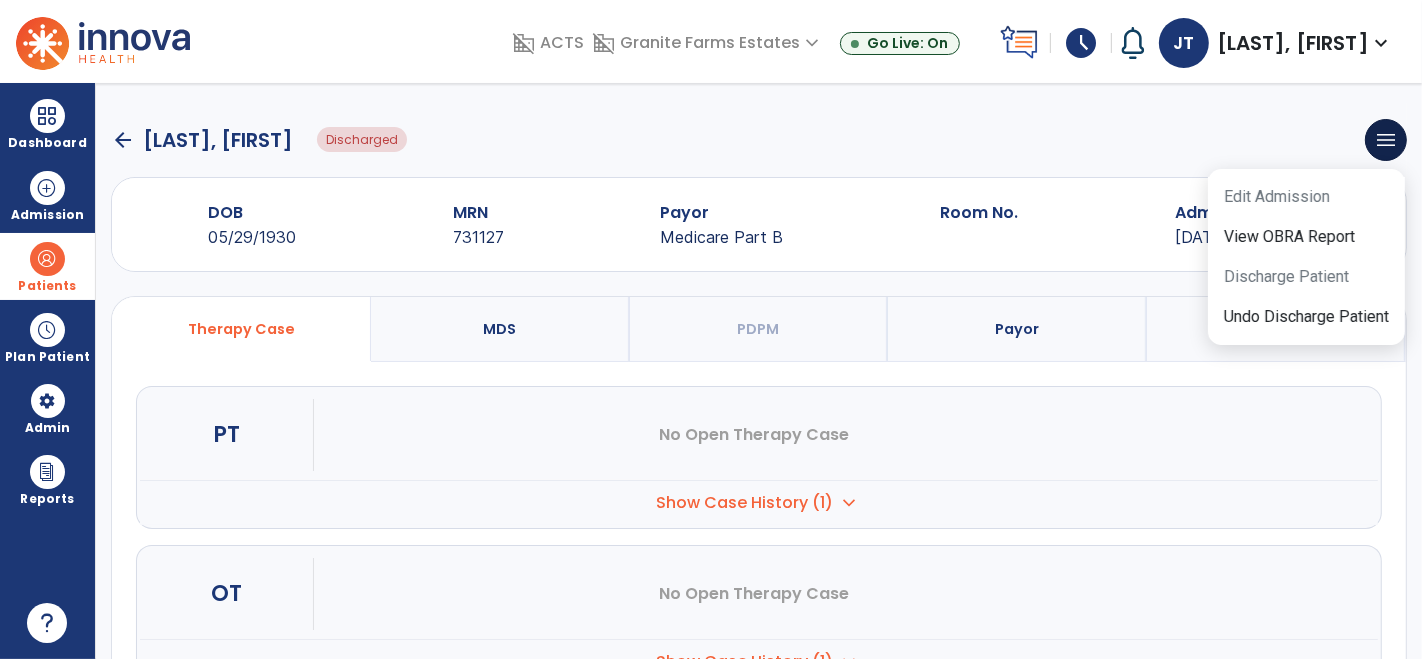 click on "arrow_back   Gaboriault, Alcide  Discharged  menu   Edit Admission   View OBRA Report   Discharge Patient   Undo Discharge Patient" 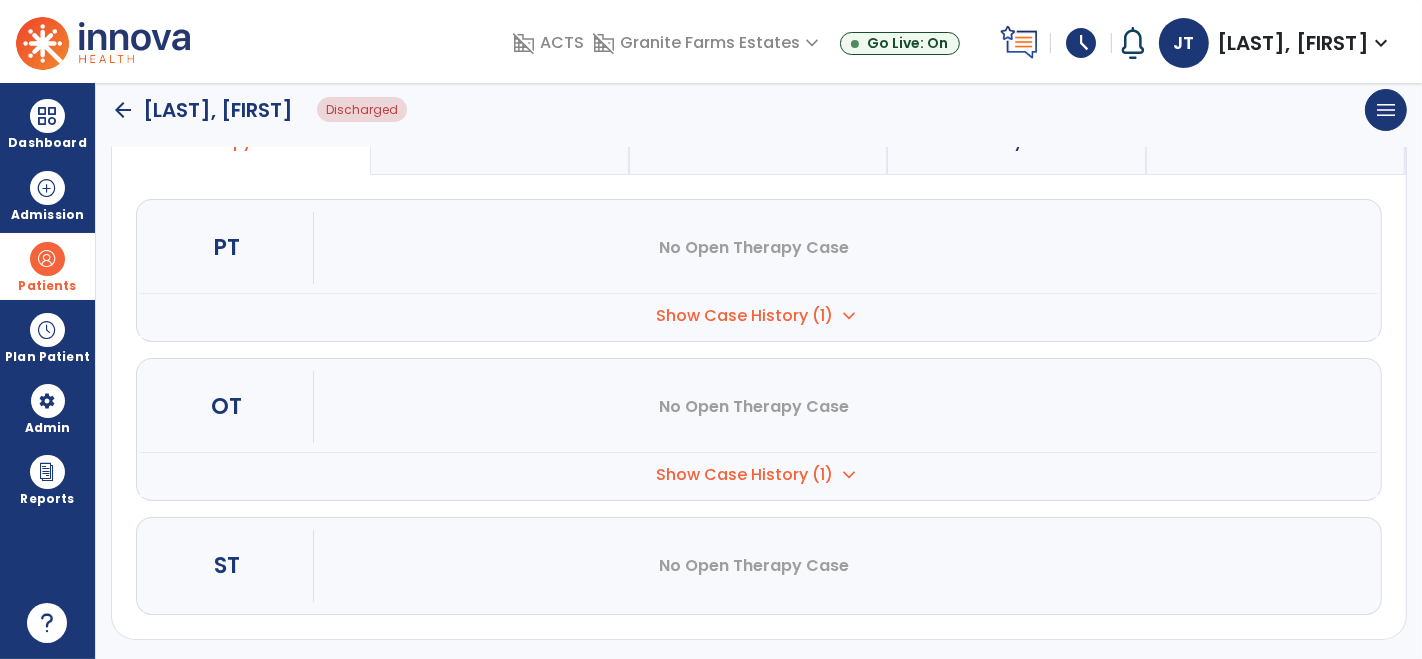 scroll, scrollTop: 0, scrollLeft: 0, axis: both 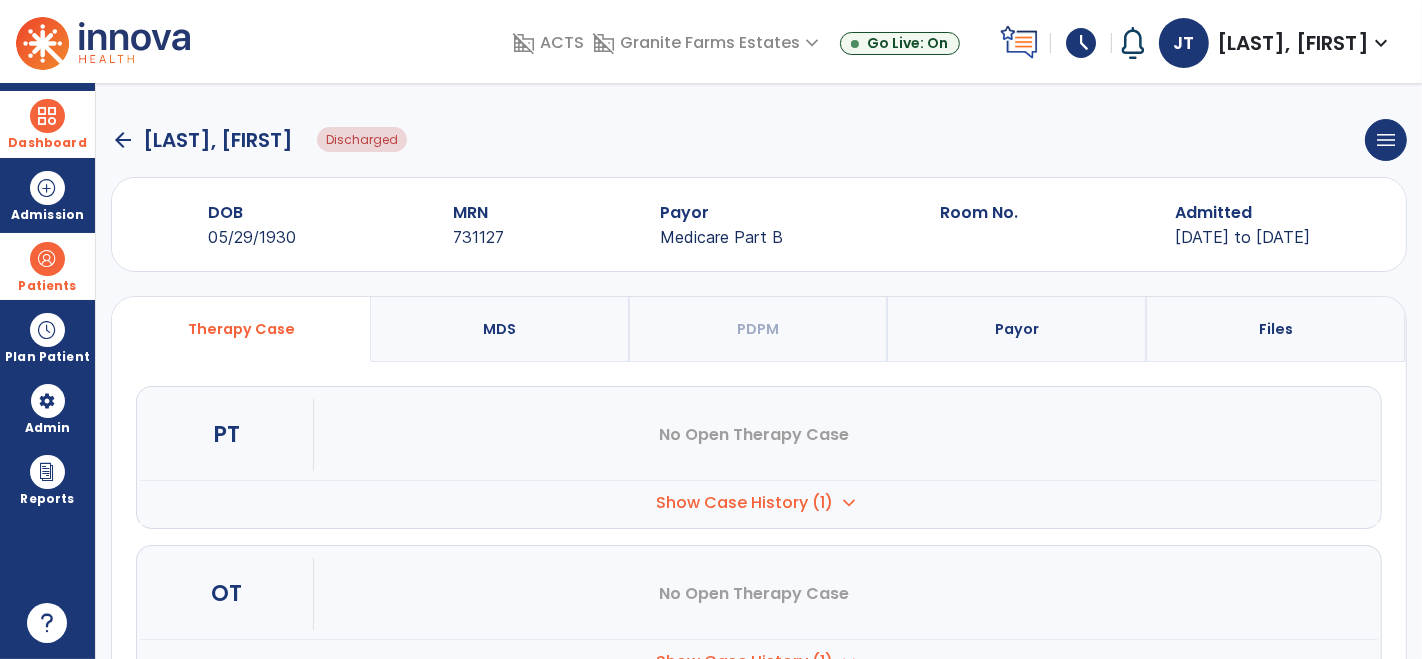 click at bounding box center [47, 116] 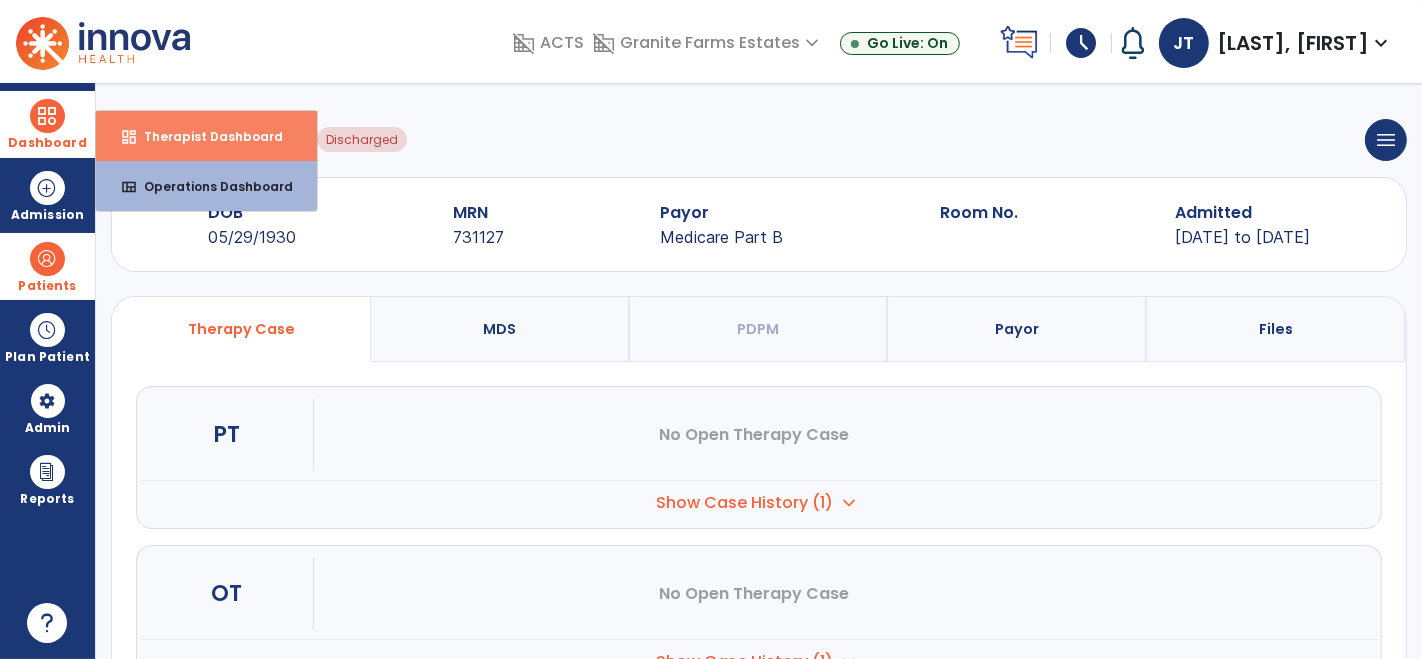 click on "dashboard  Therapist Dashboard" at bounding box center (206, 136) 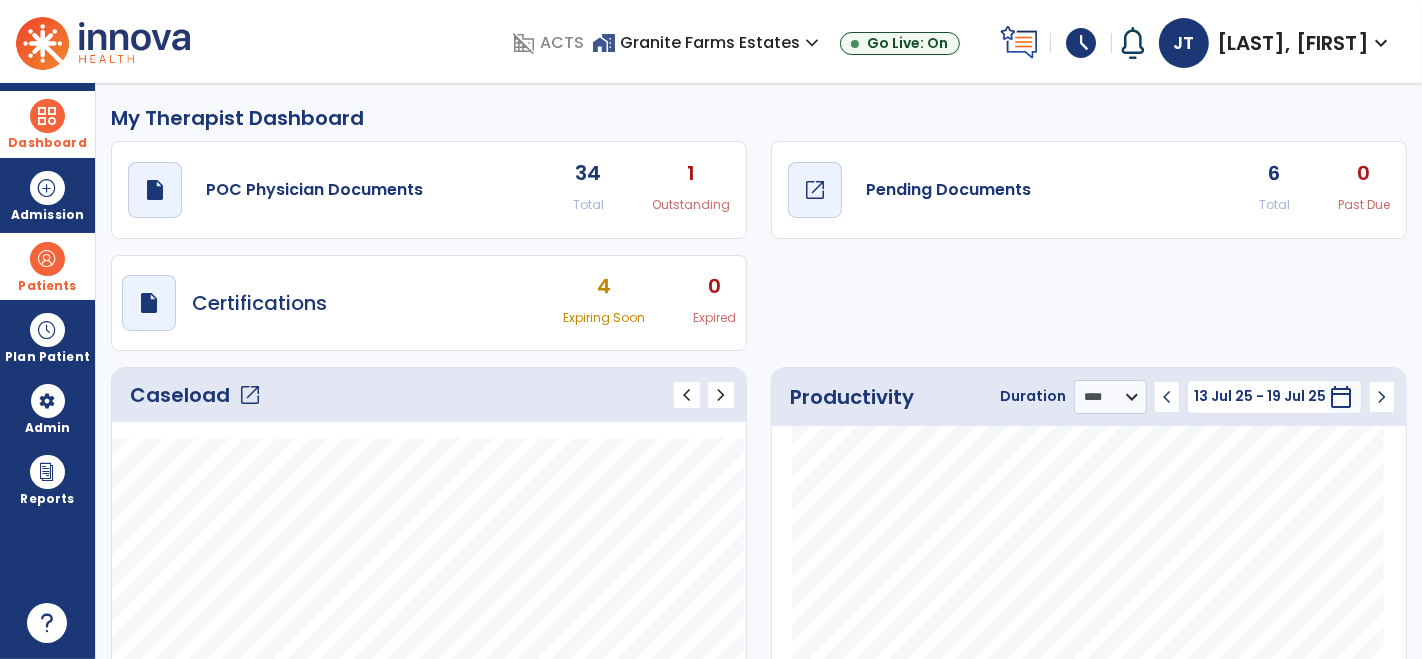 click on "Pending Documents" 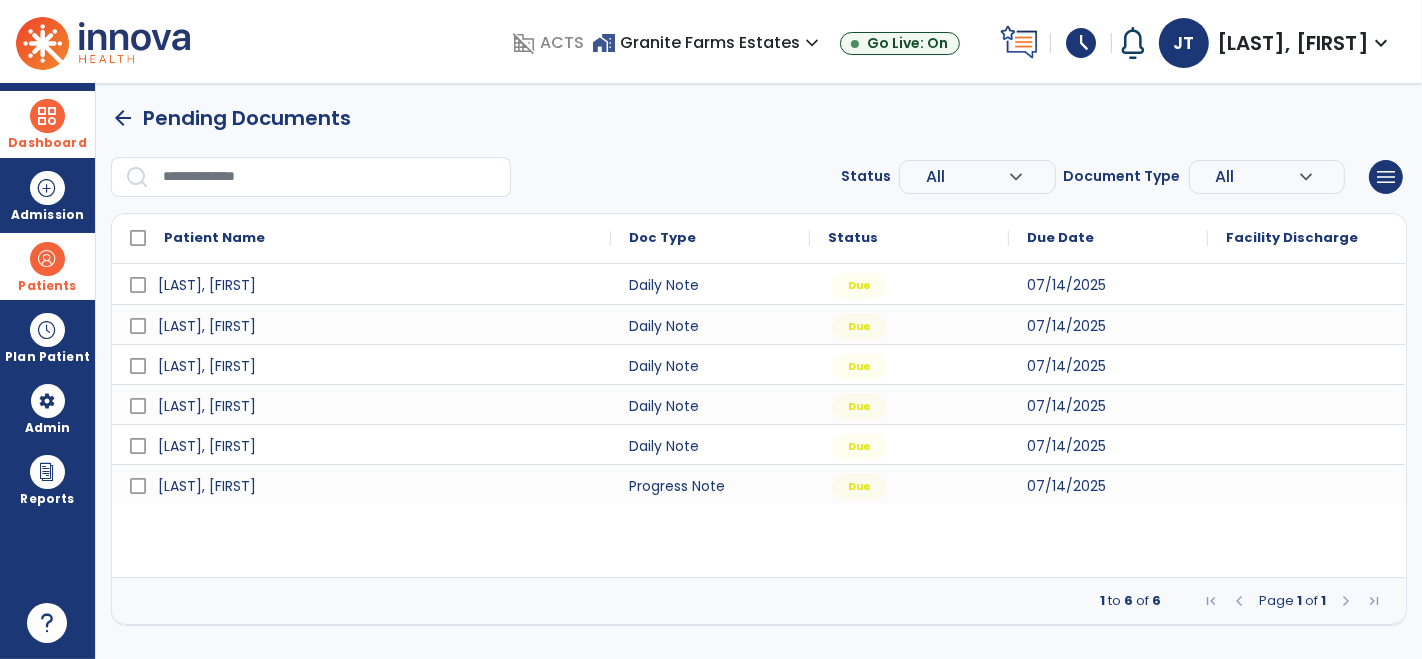 click at bounding box center (47, 116) 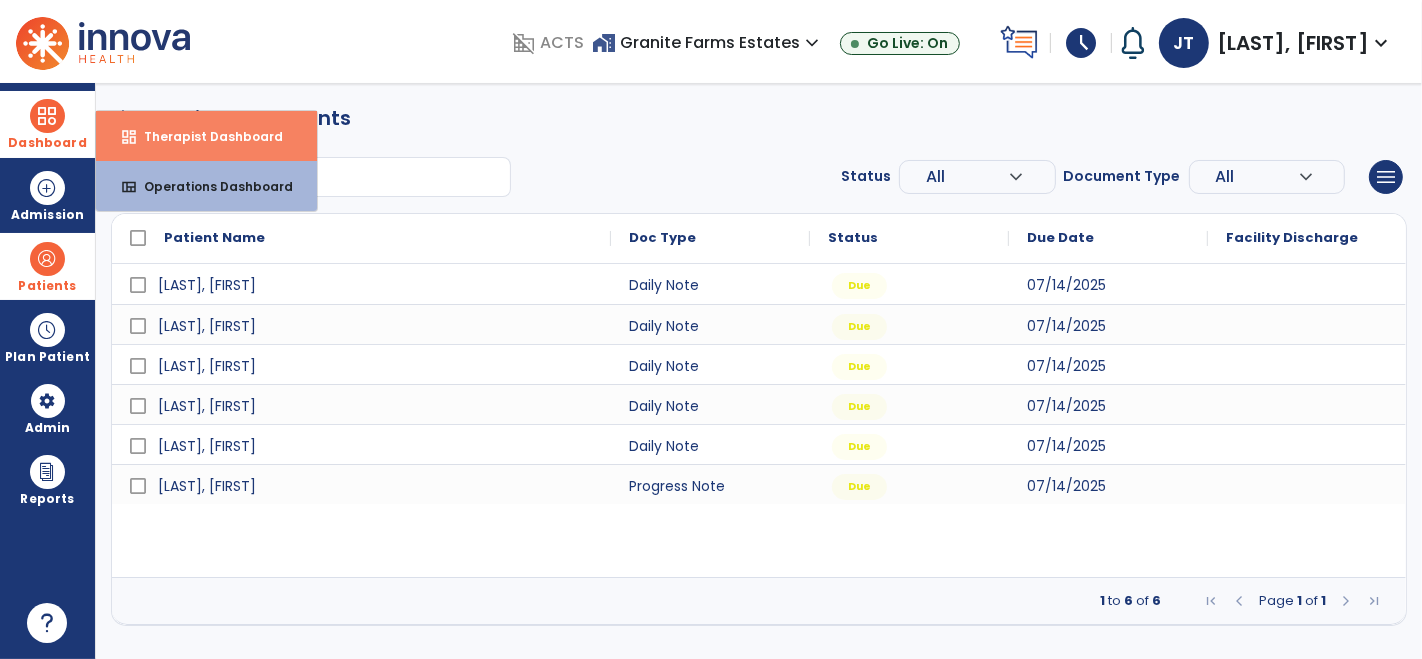 click on "dashboard  Therapist Dashboard" at bounding box center (206, 136) 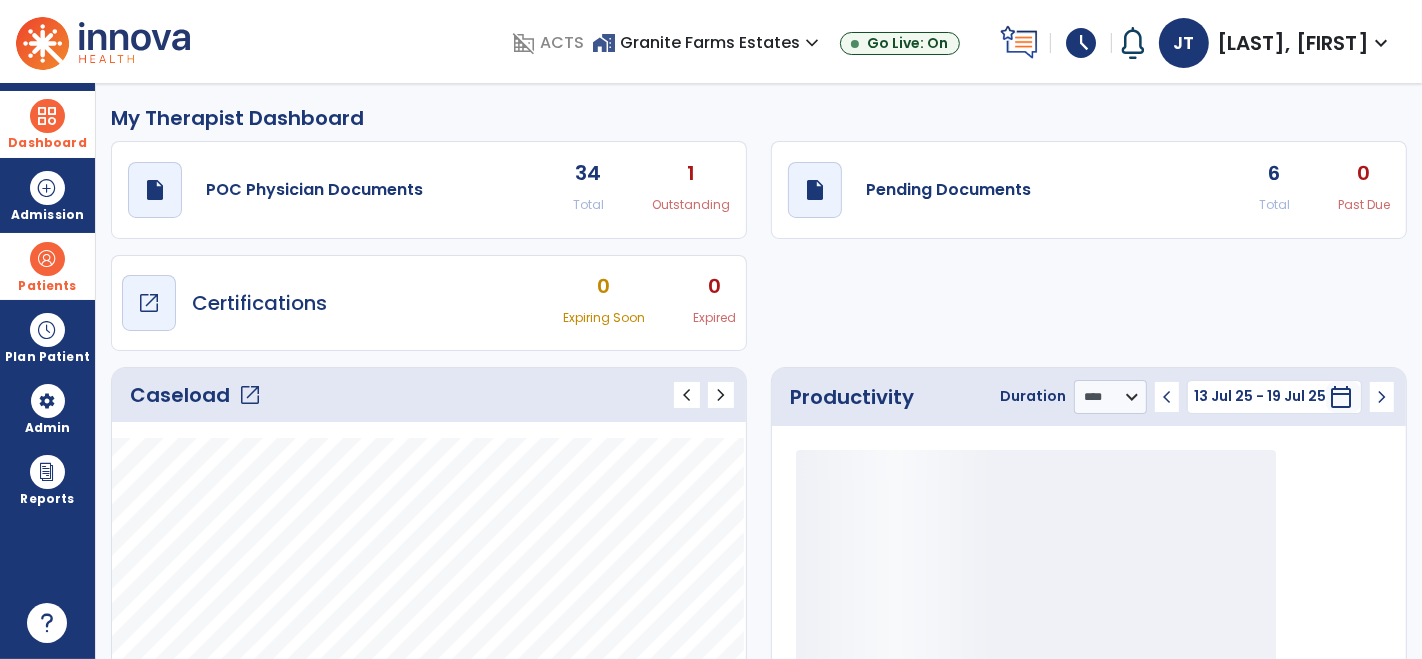 click on "Certifications" at bounding box center [259, 303] 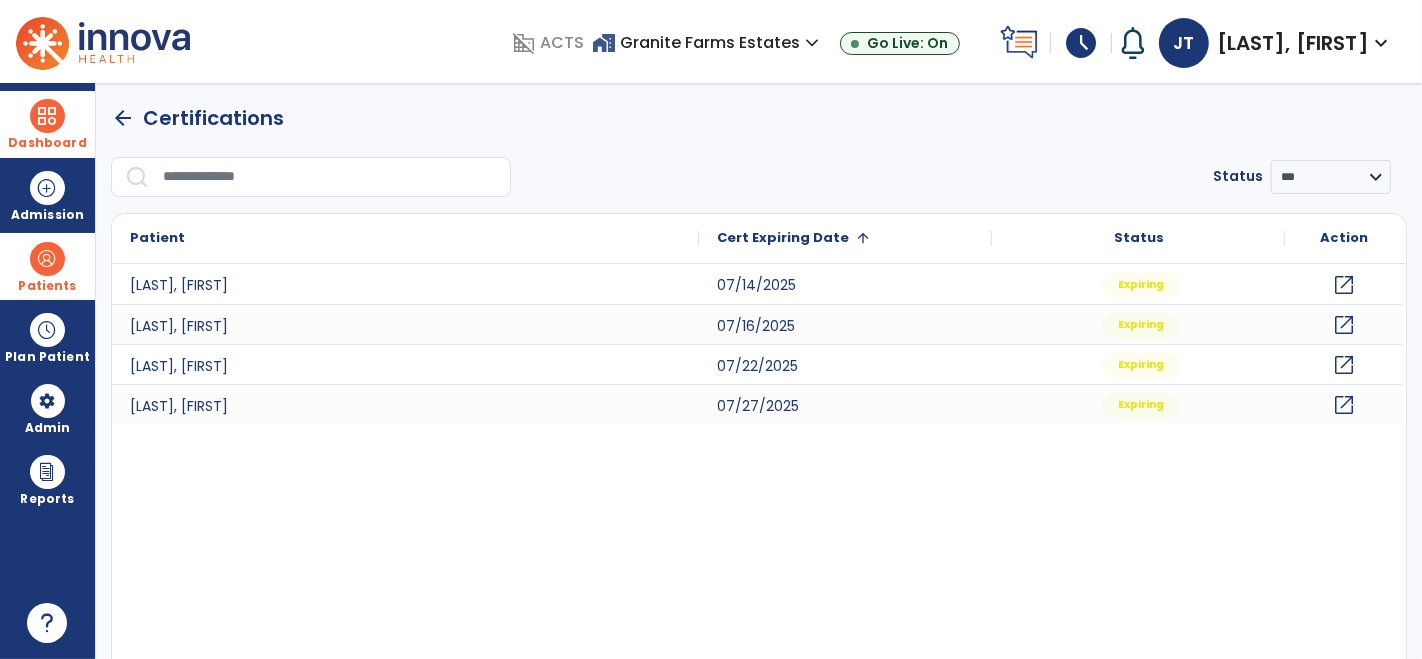click on "Dashboard" at bounding box center (47, 124) 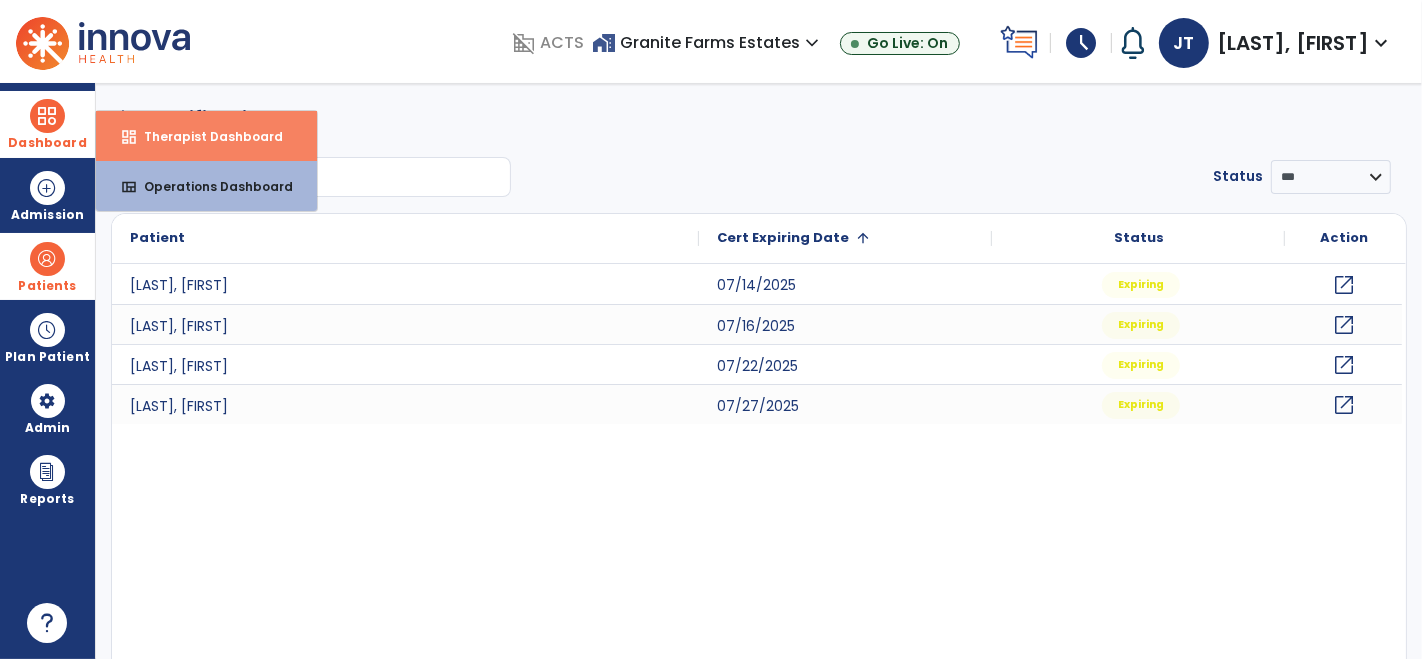 click on "Therapist Dashboard" at bounding box center [205, 136] 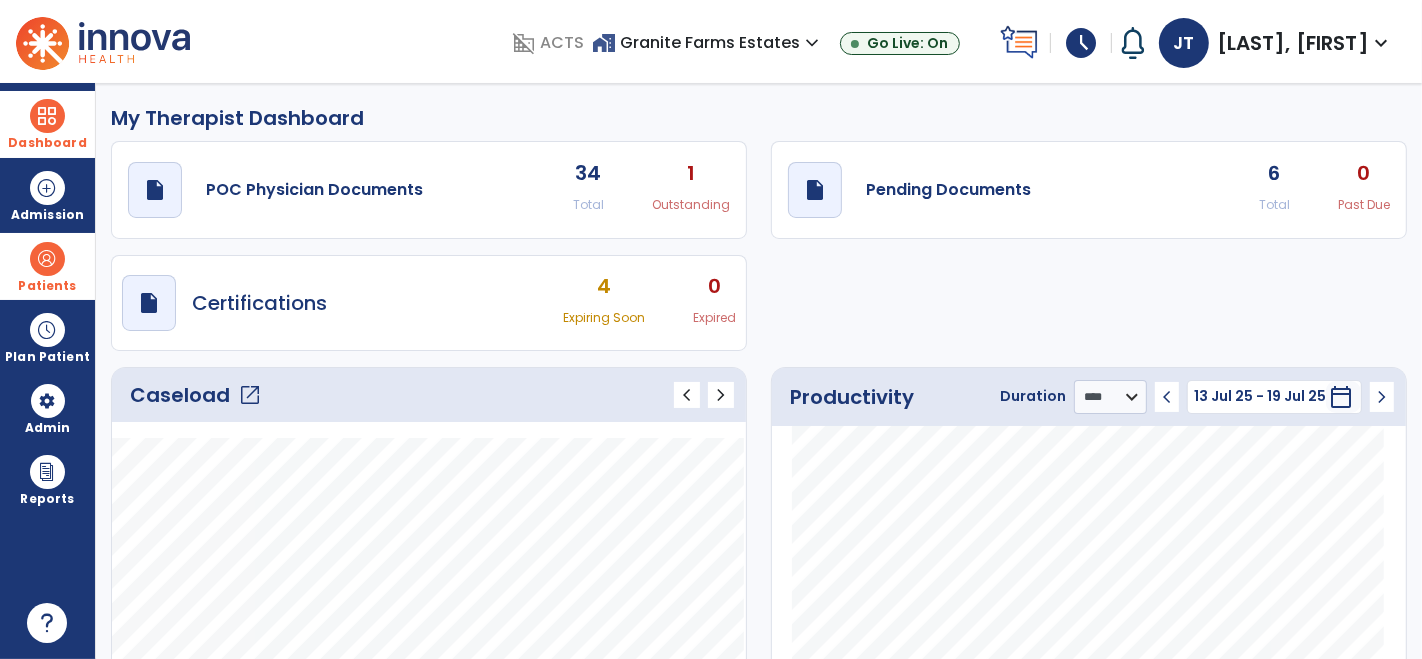 click 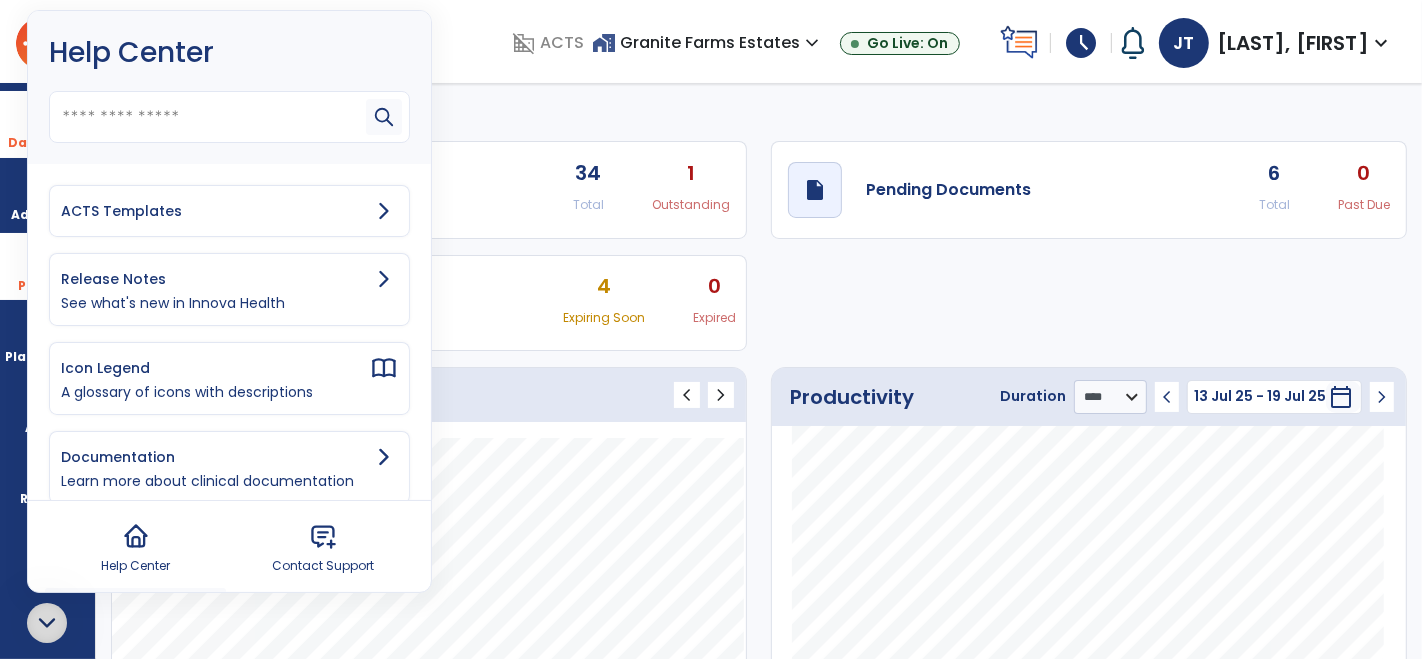 click on "ACTS Templates" at bounding box center (215, 211) 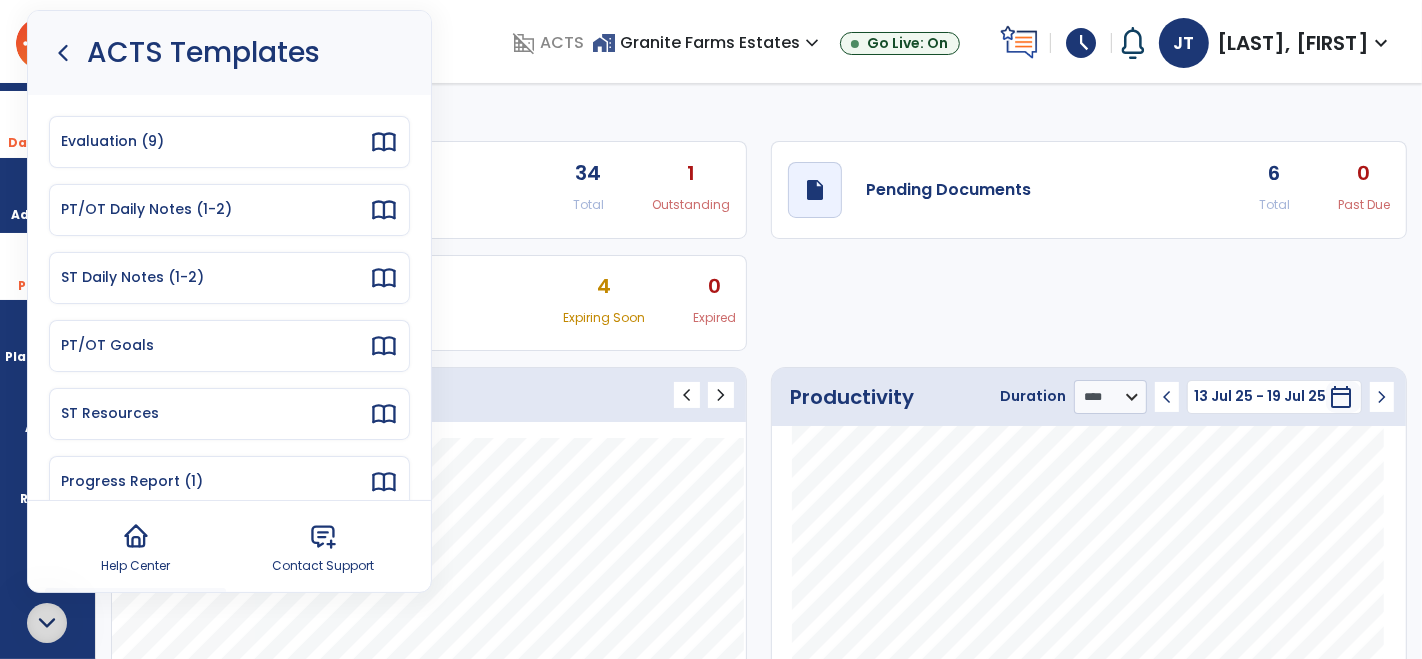 click on "PT/OT Goals" at bounding box center (215, 345) 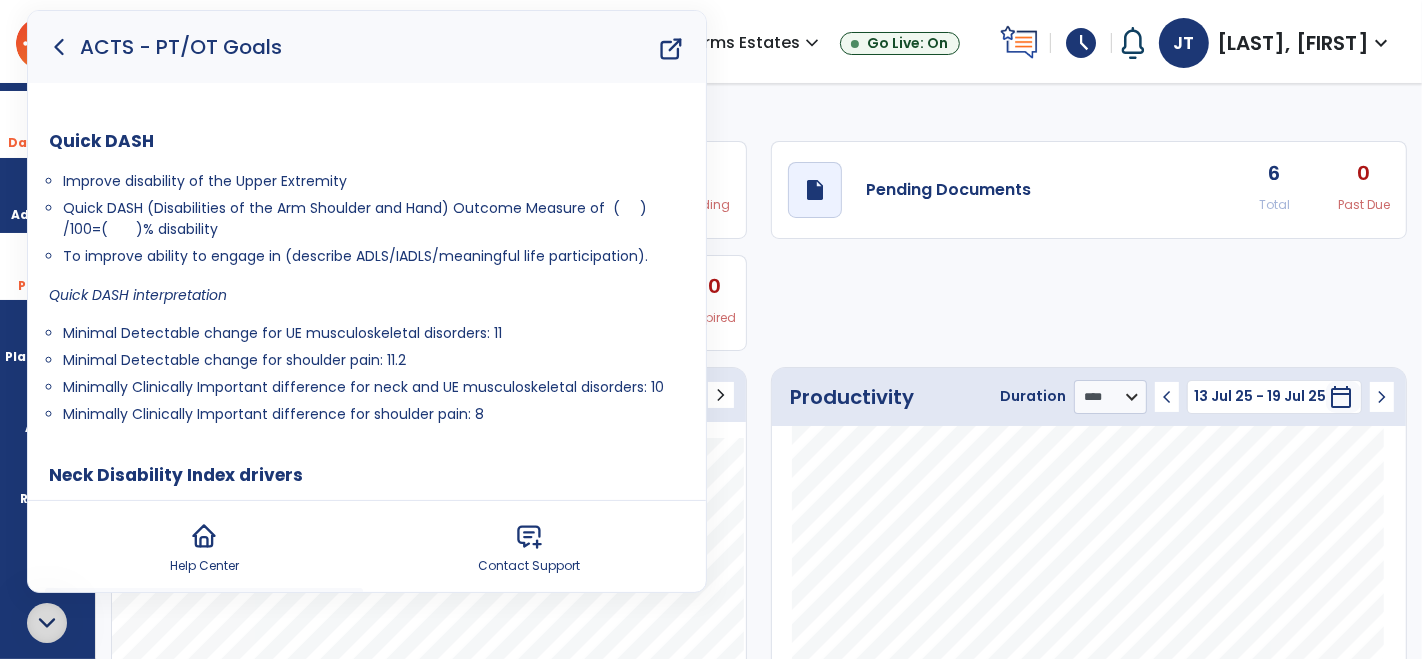 scroll, scrollTop: 18282, scrollLeft: 0, axis: vertical 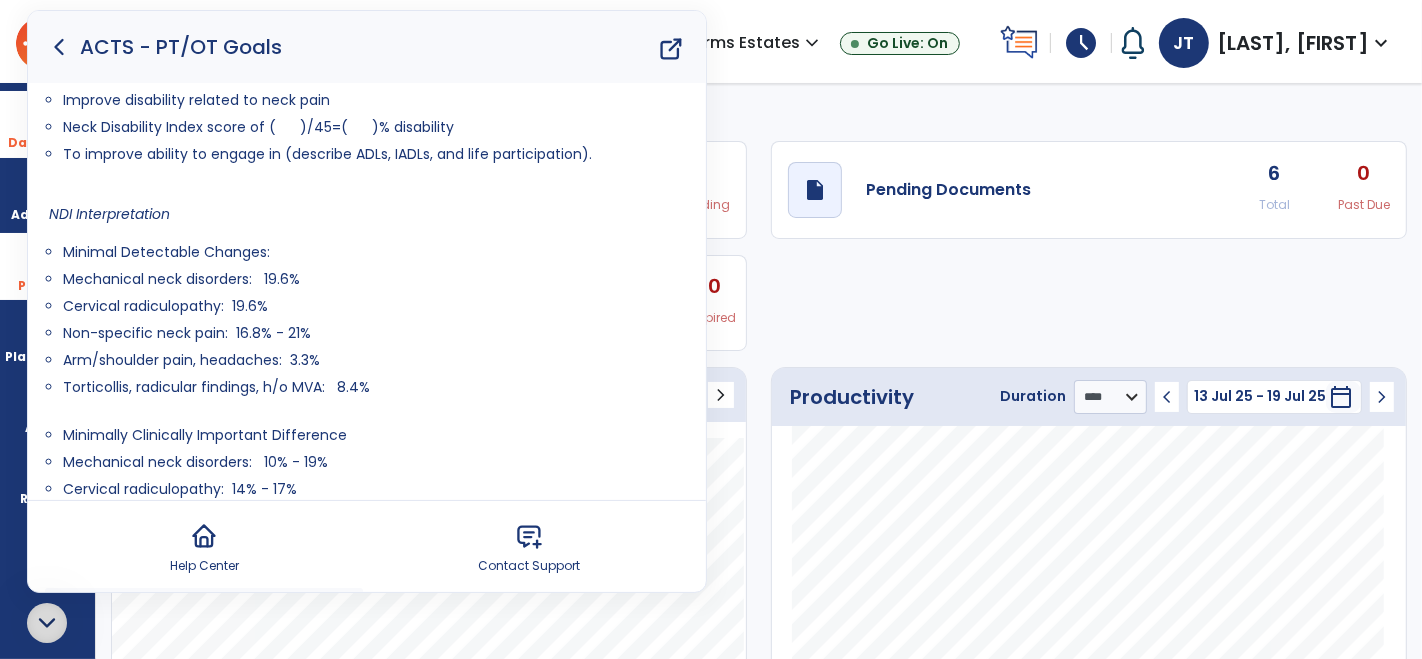 click on "My Therapist Dashboard" 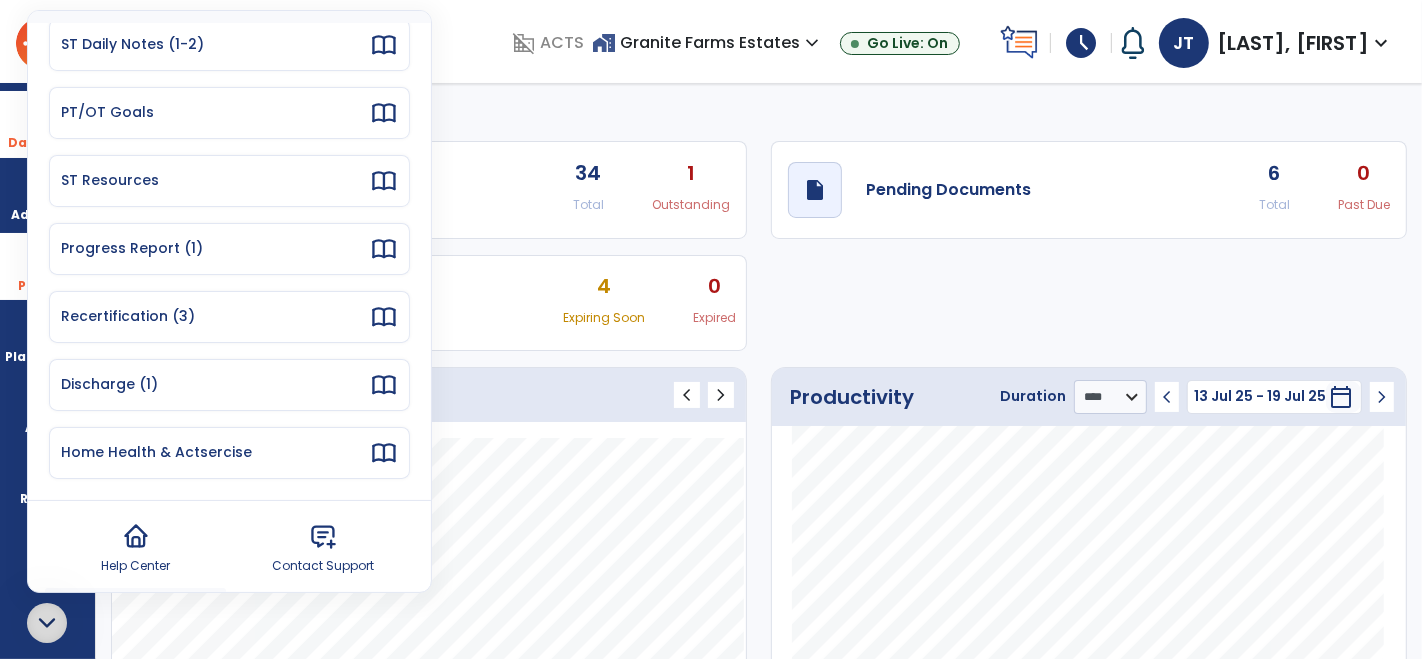 scroll, scrollTop: 231, scrollLeft: 0, axis: vertical 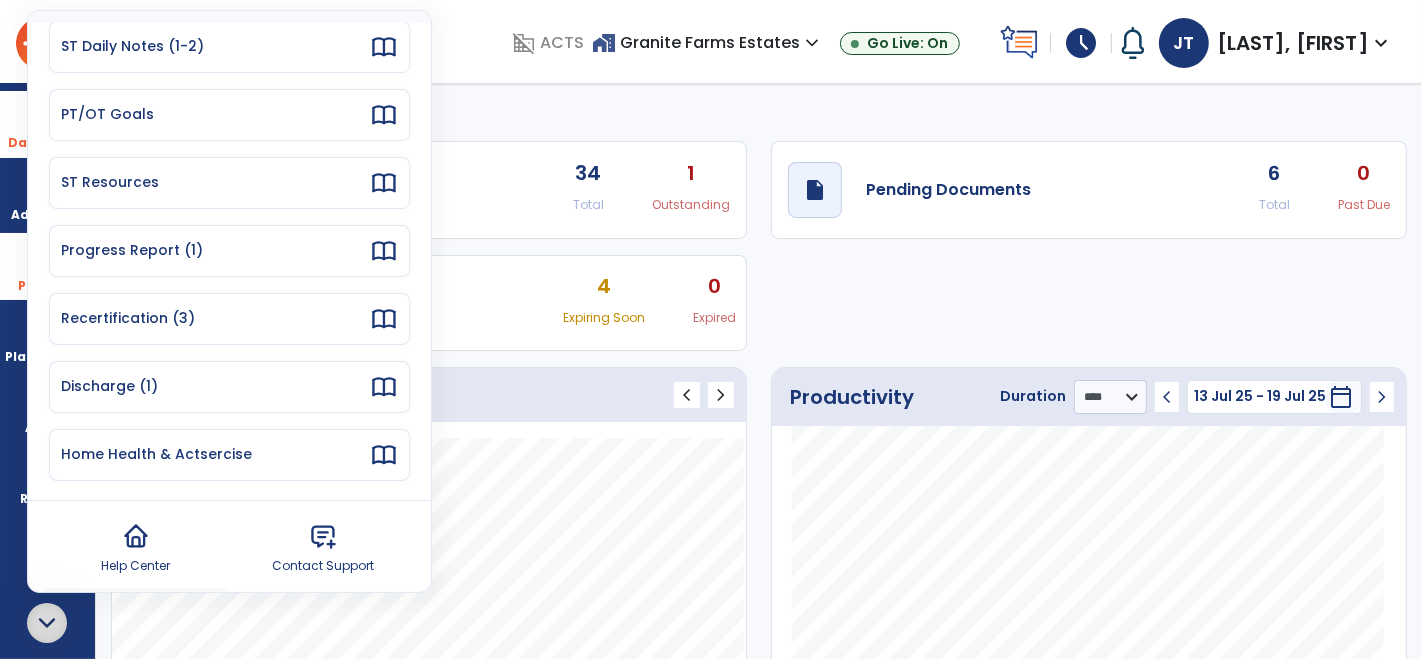 click 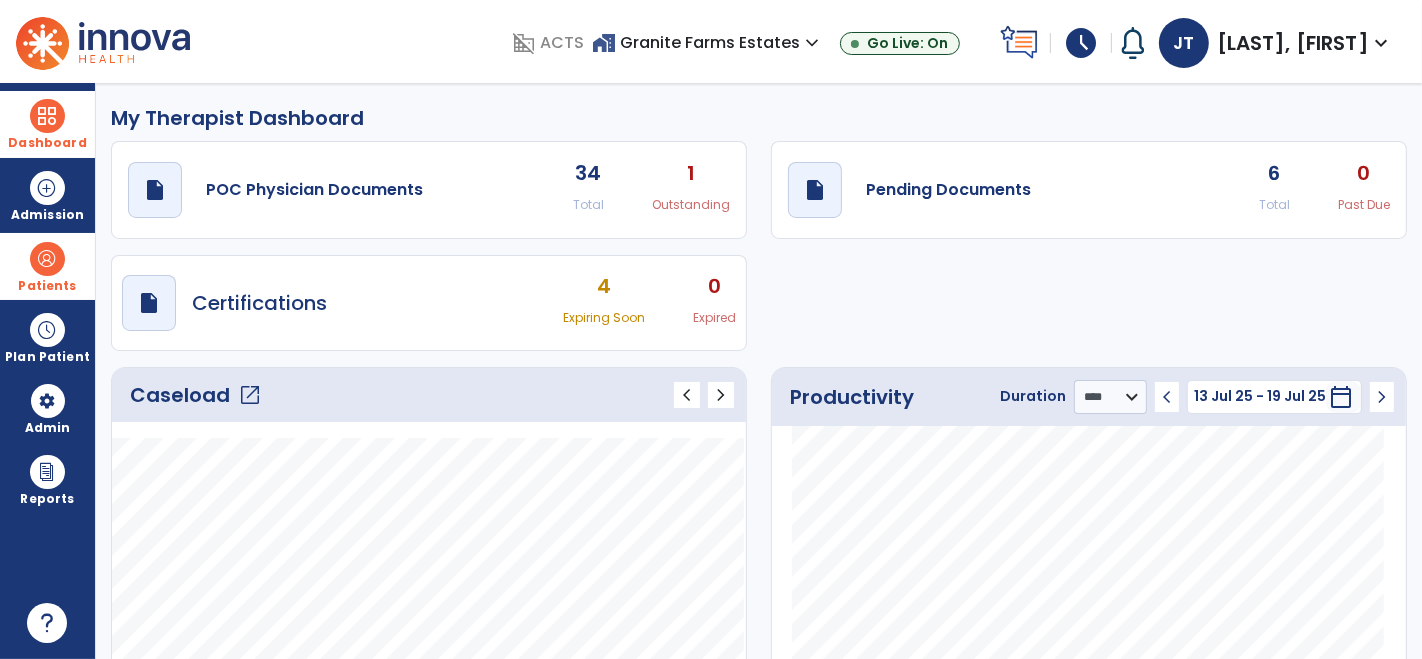 scroll, scrollTop: 0, scrollLeft: 0, axis: both 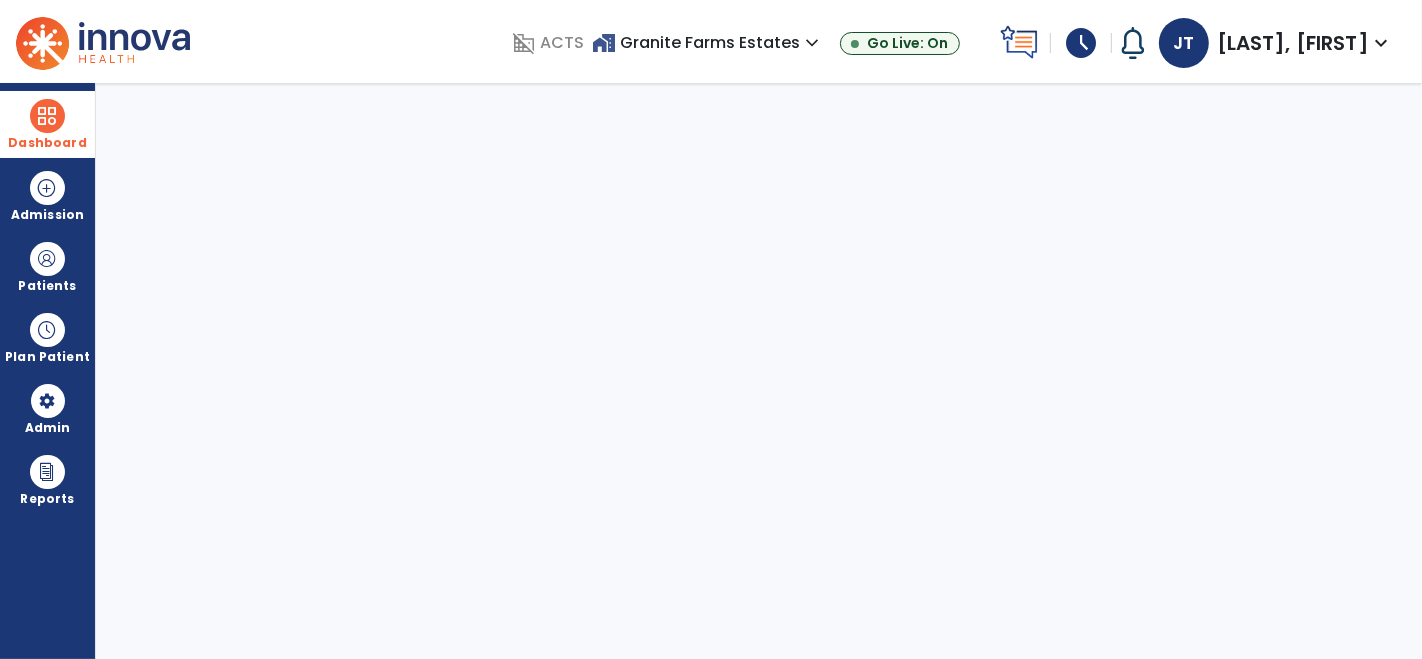 select on "****" 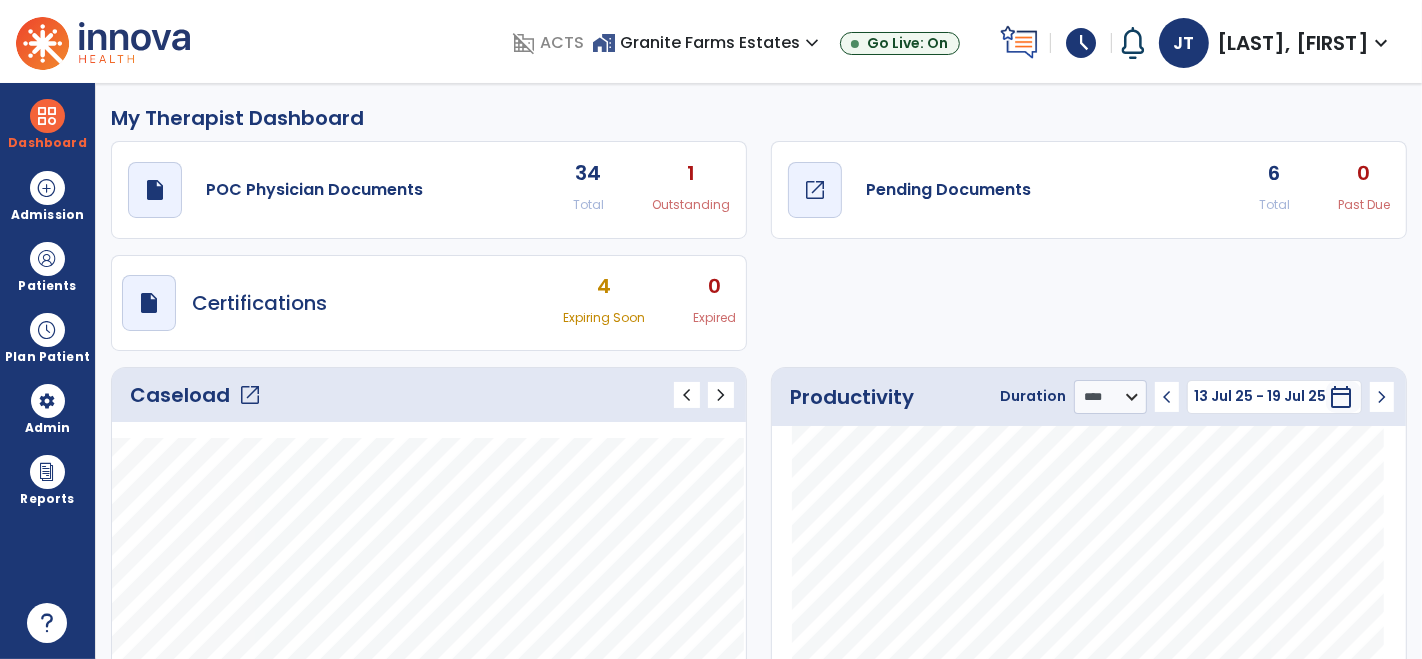 click on "Pending Documents" 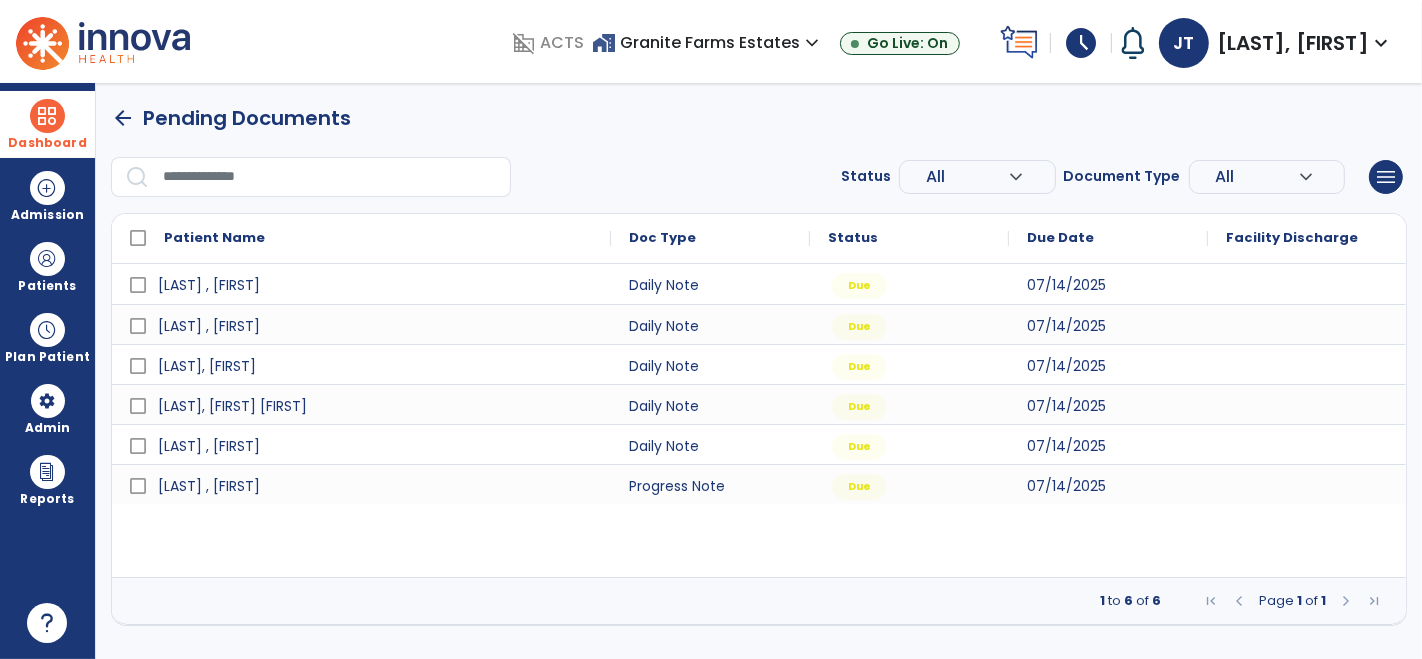 click at bounding box center (47, 116) 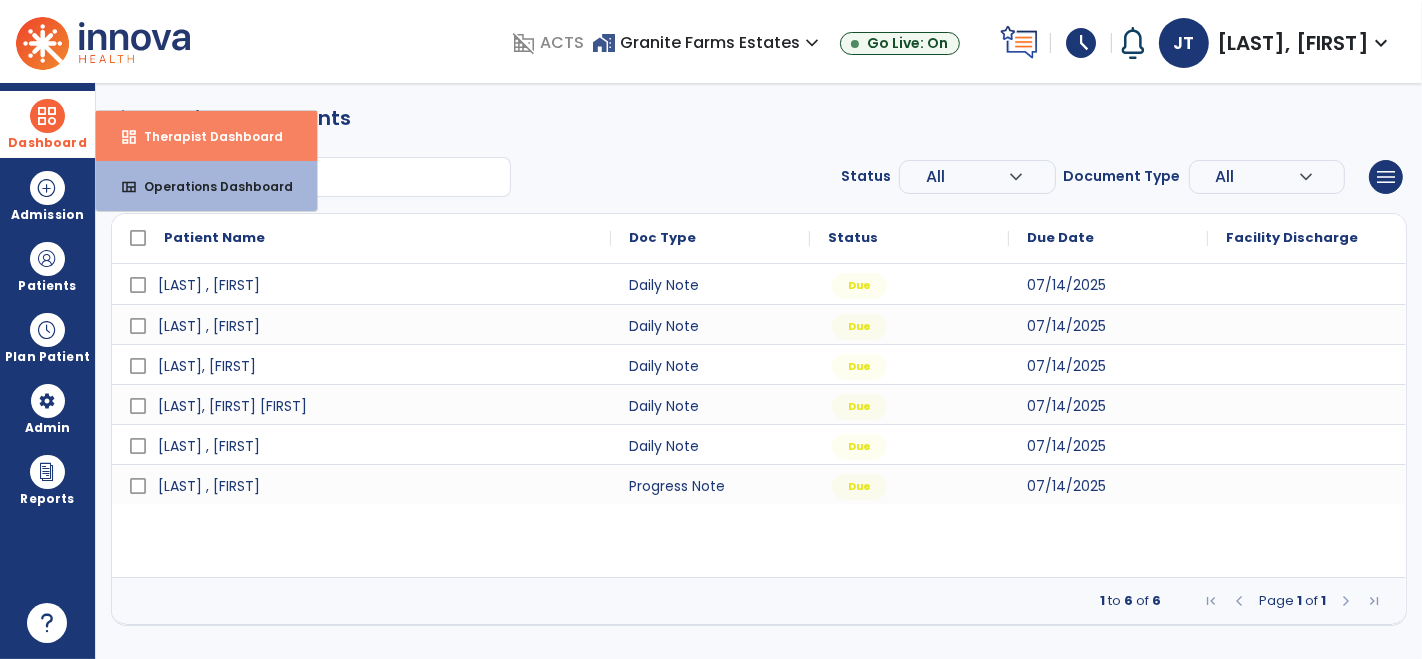 click on "dashboard  Therapist Dashboard" at bounding box center [206, 136] 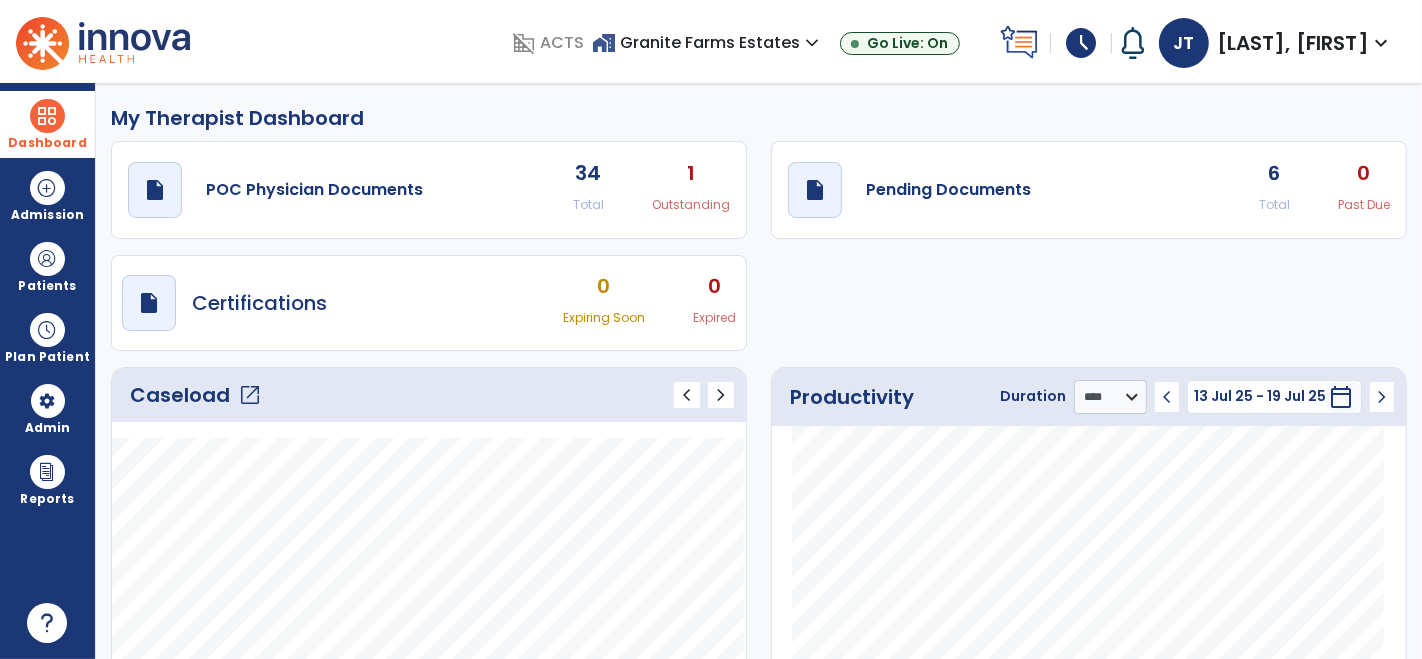 click on "draft   open_in_new  Pending Documents 6 Total 0 Past Due" 